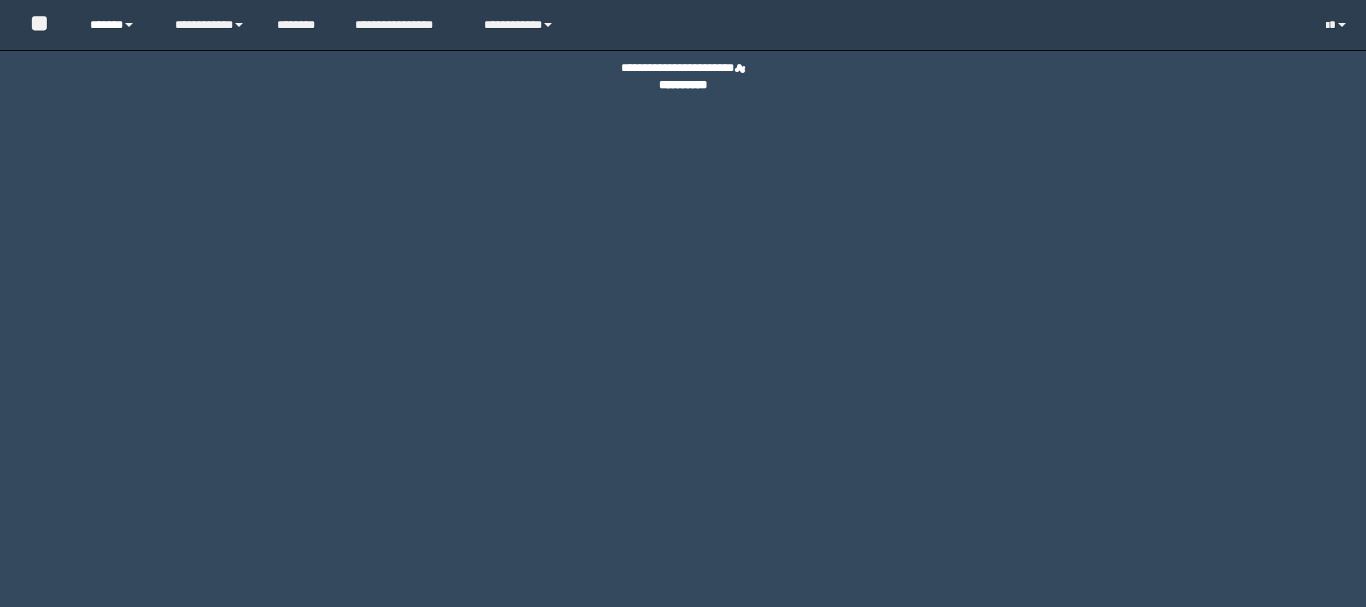 scroll, scrollTop: 0, scrollLeft: 0, axis: both 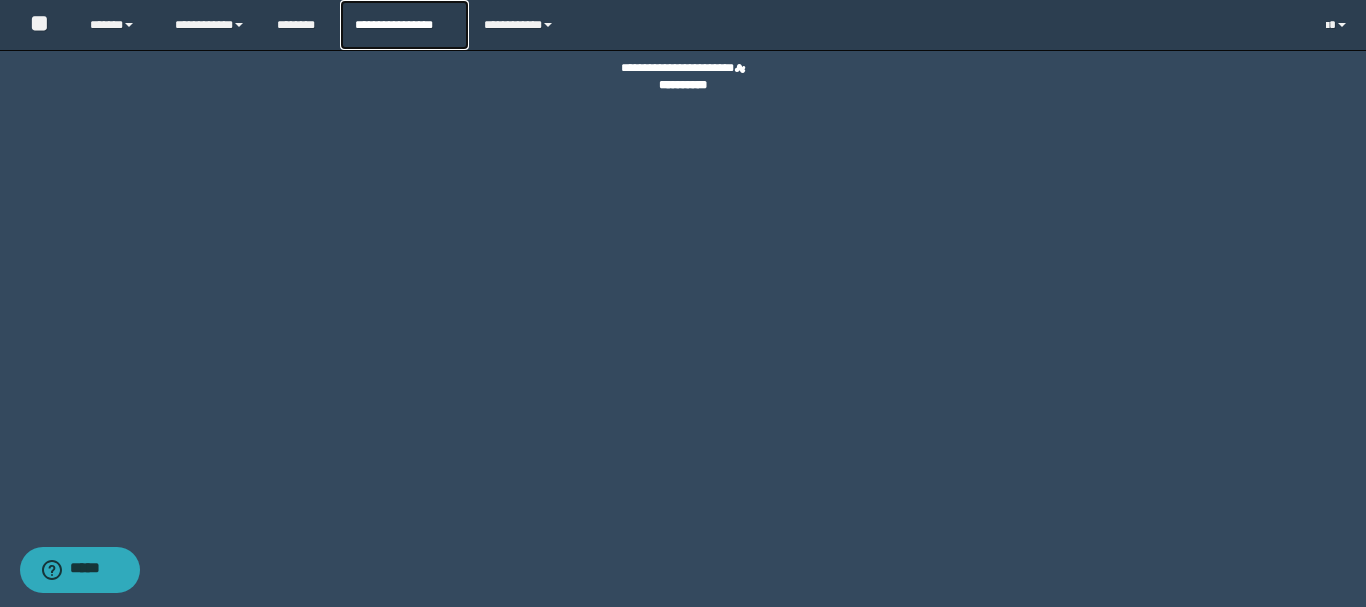 click on "**********" at bounding box center (404, 25) 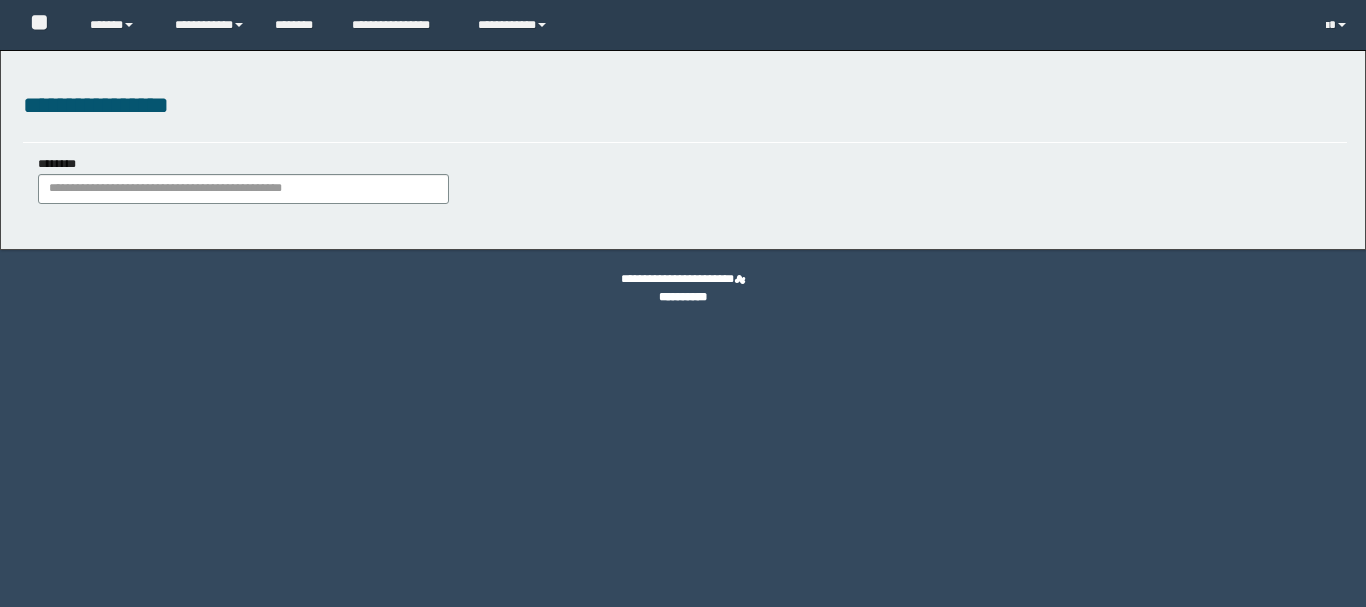 scroll, scrollTop: 0, scrollLeft: 0, axis: both 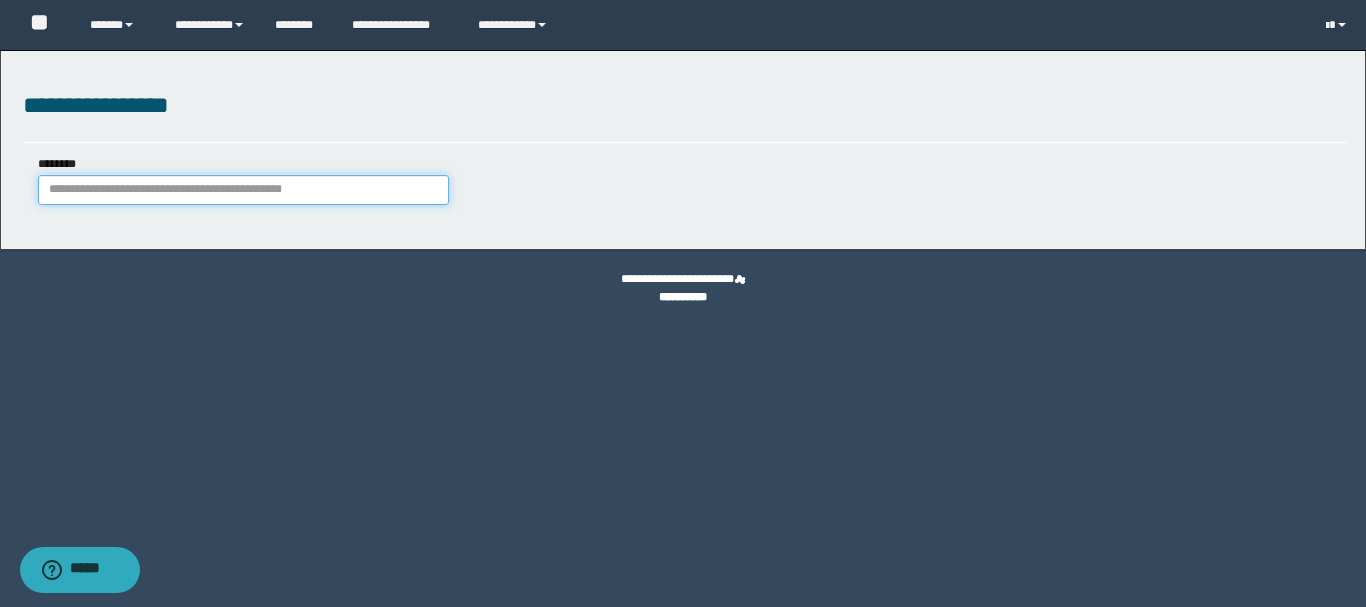 click on "********" at bounding box center [243, 190] 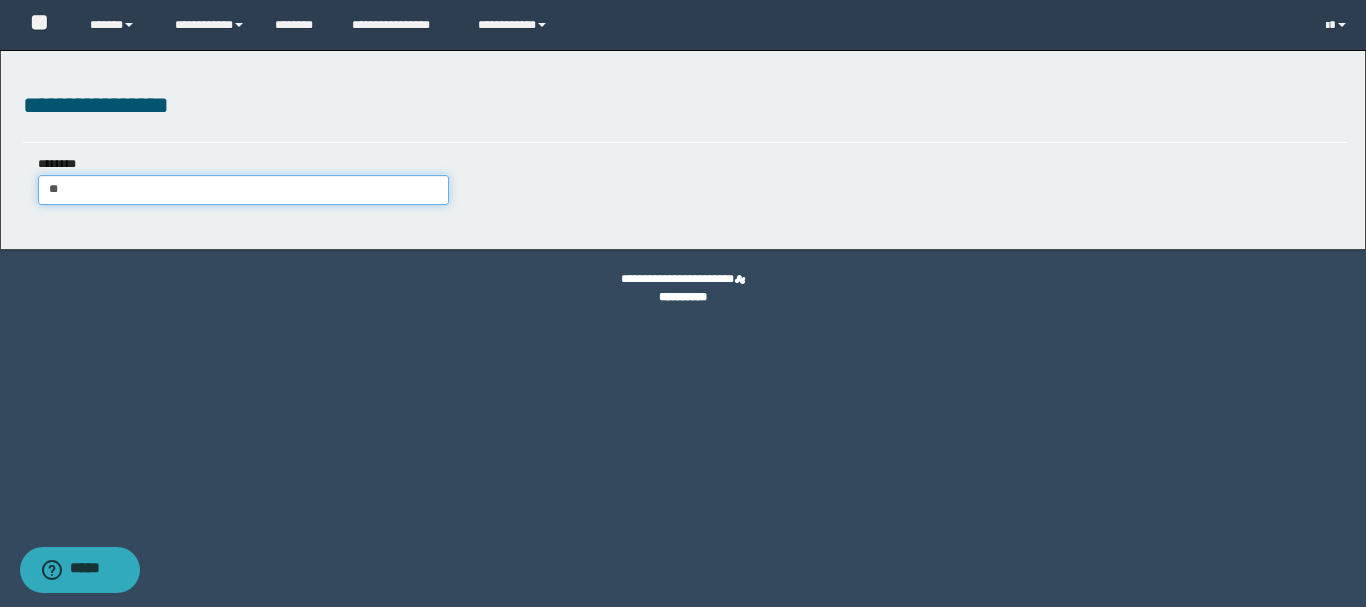 type on "*" 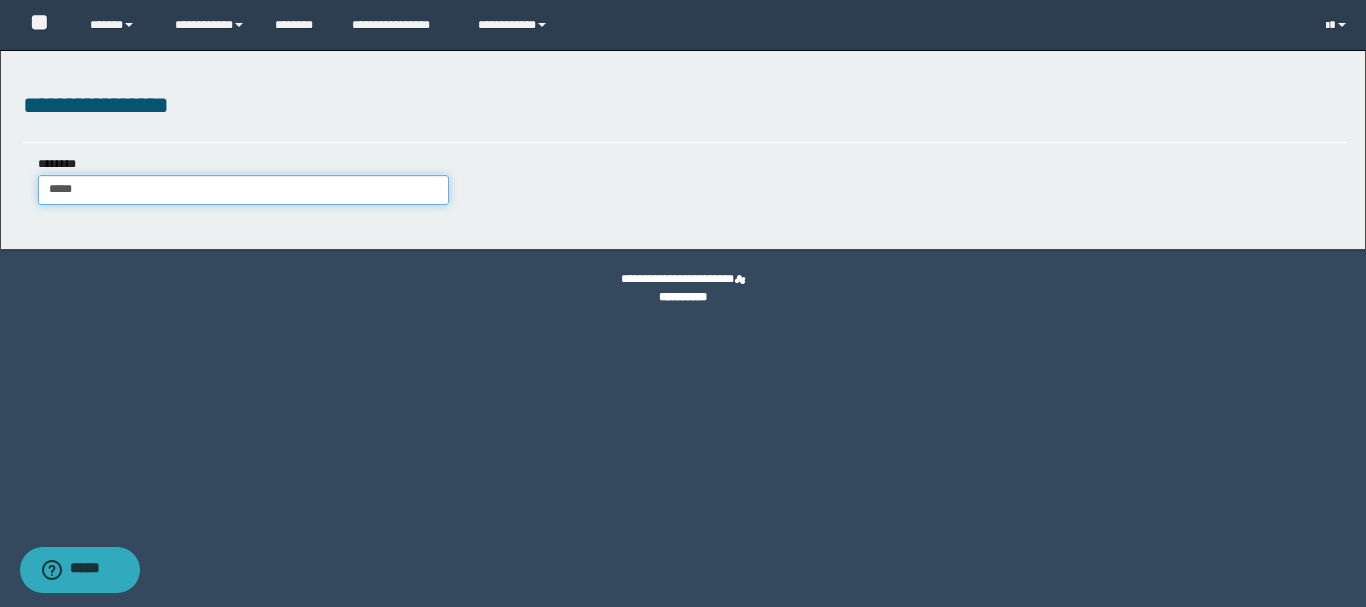 type on "******" 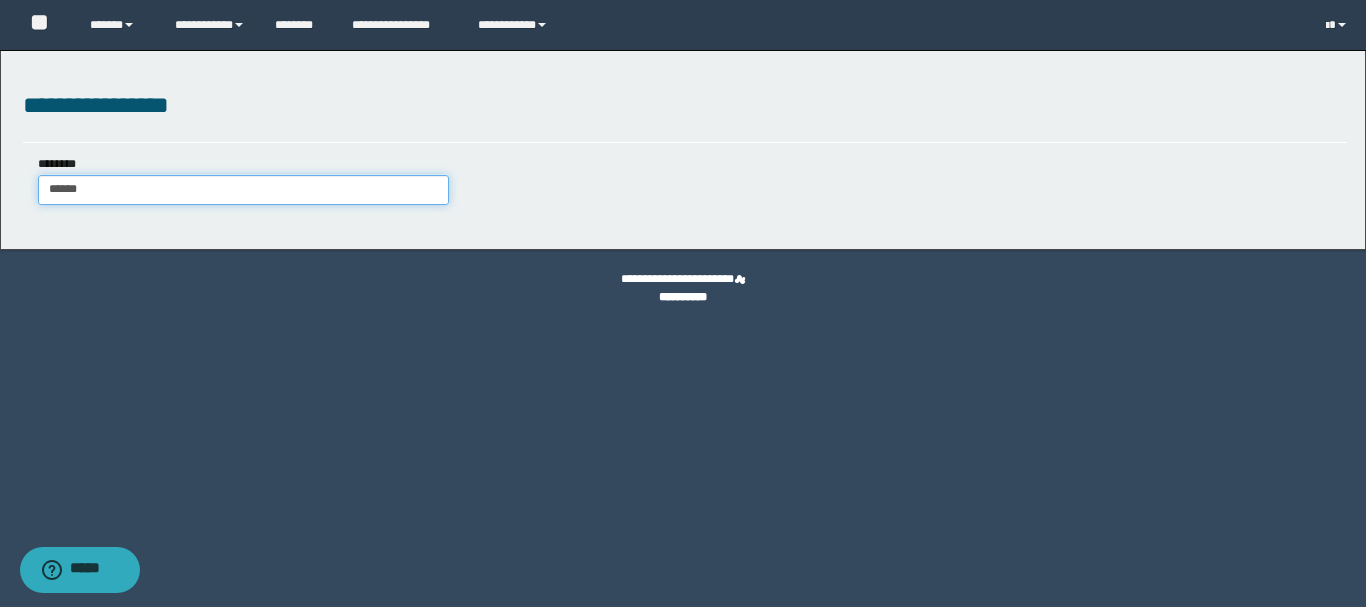 type on "******" 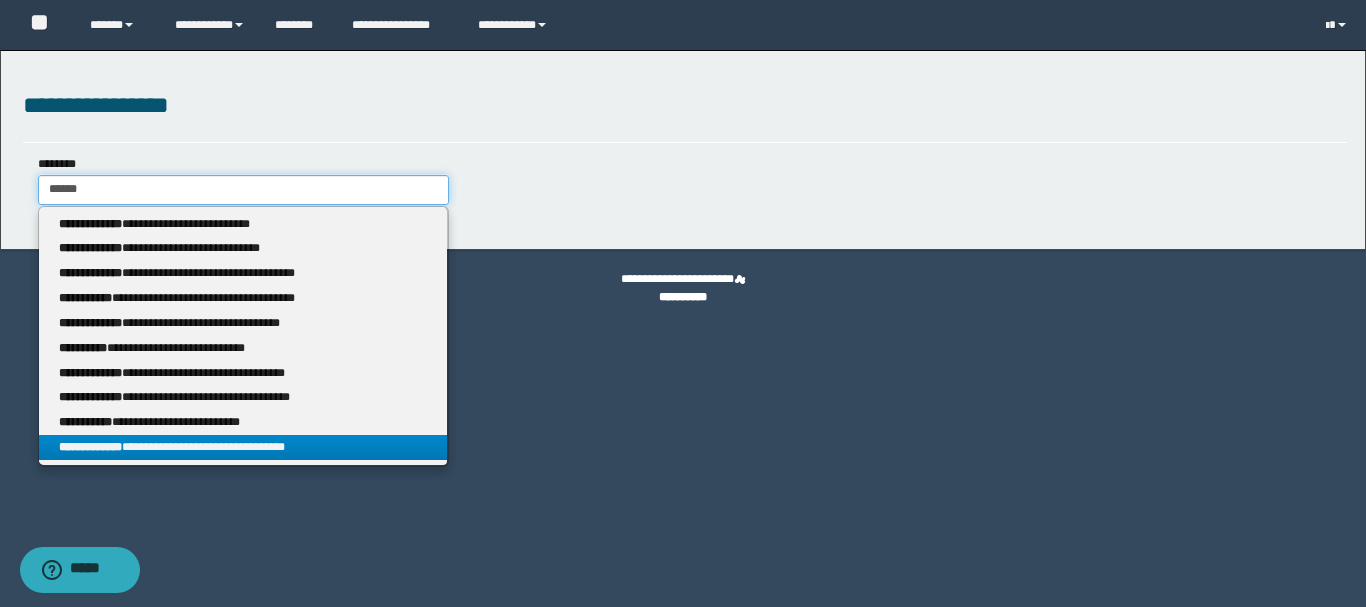 type on "******" 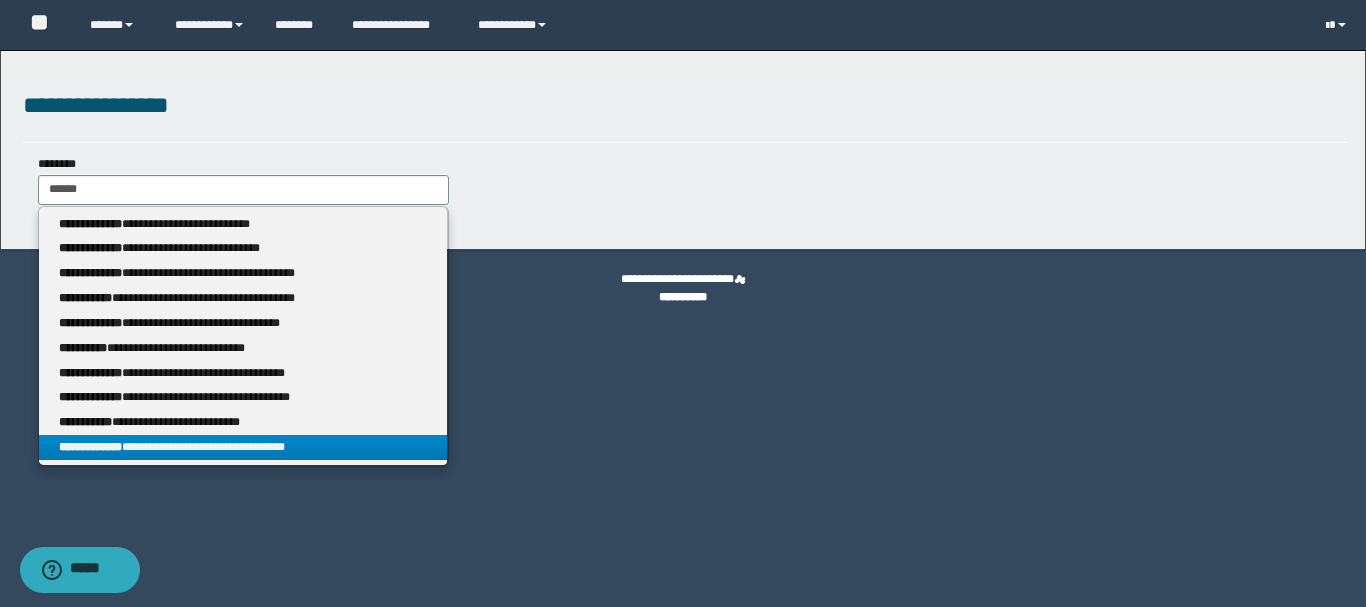 click on "**********" at bounding box center [683, 150] 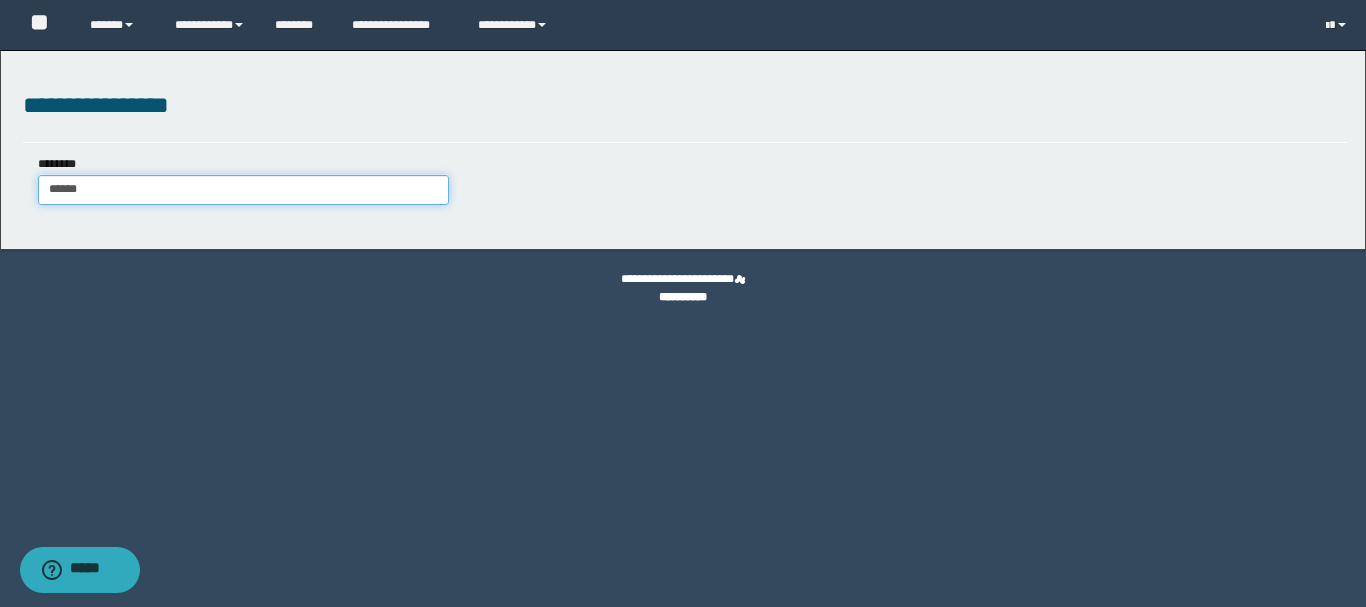 type on "******" 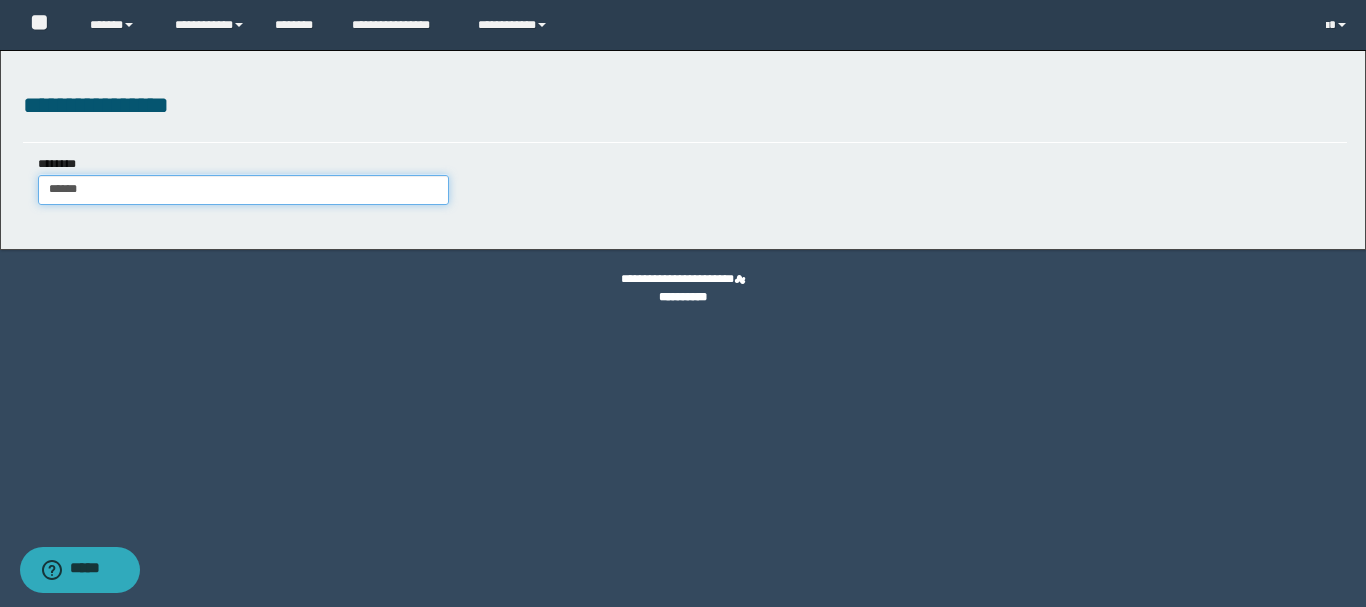 click on "******" at bounding box center (243, 190) 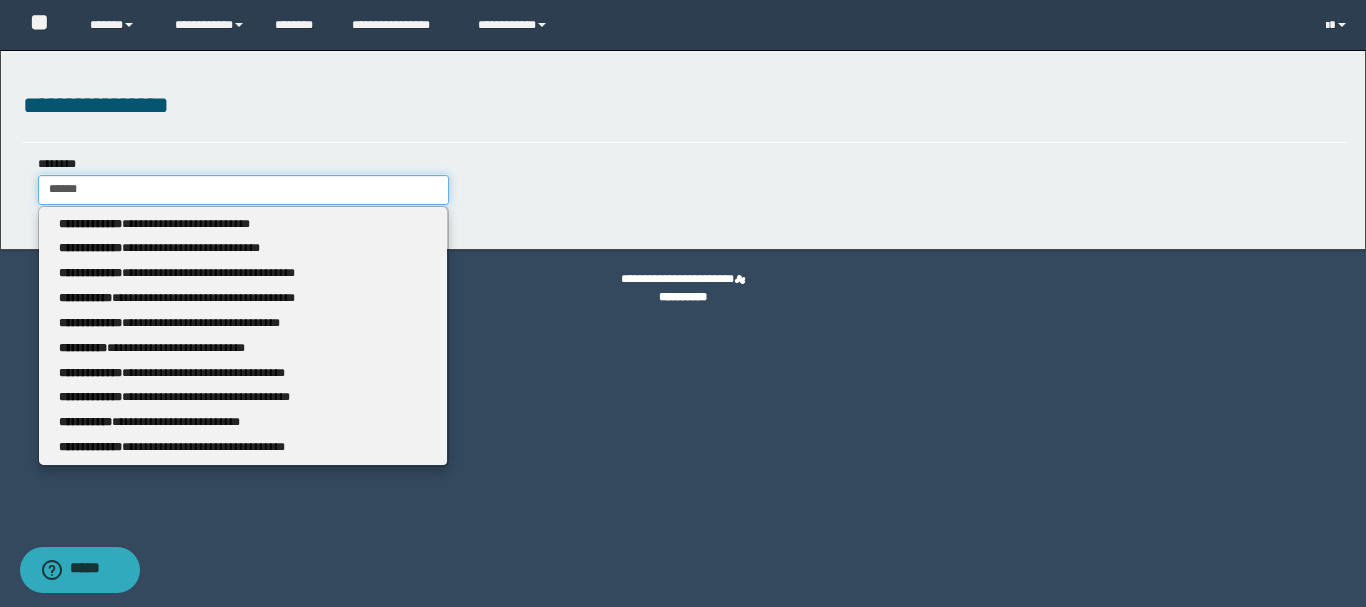 type 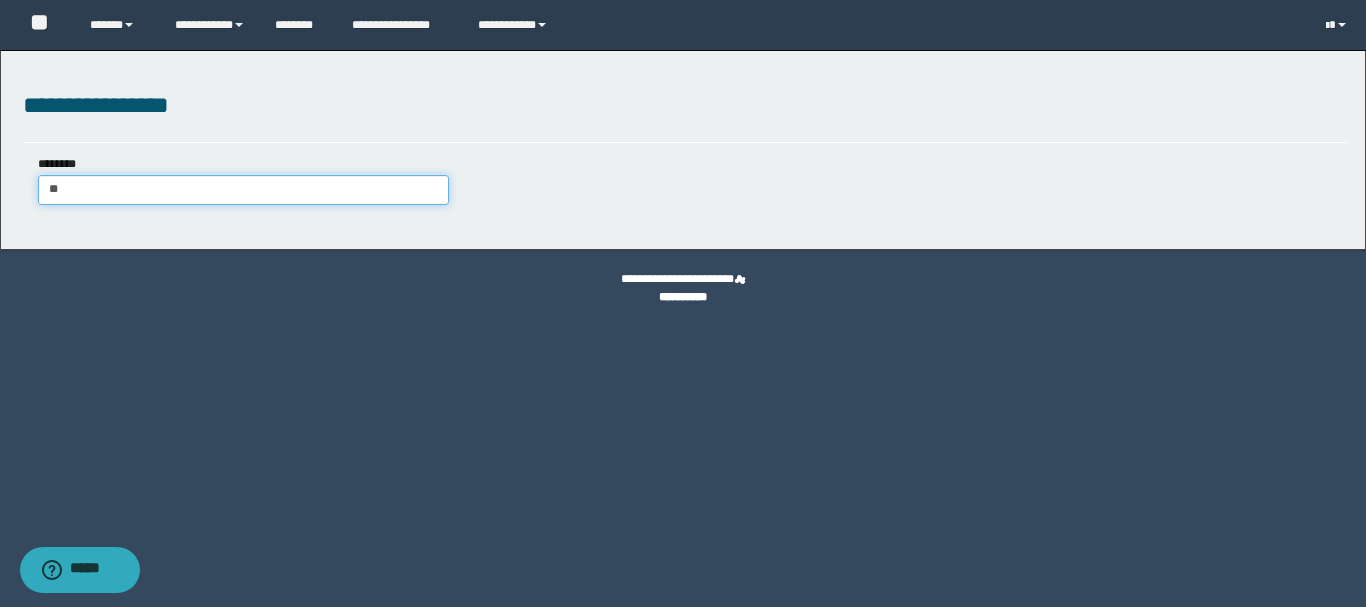 type on "*" 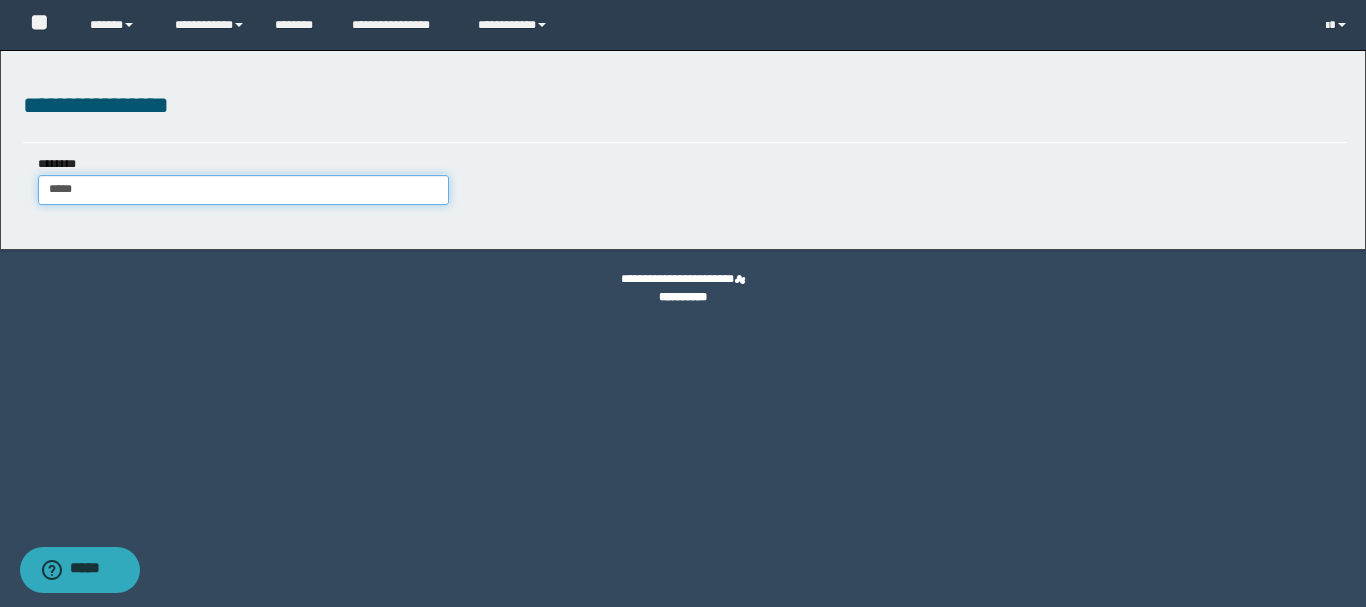 type on "******" 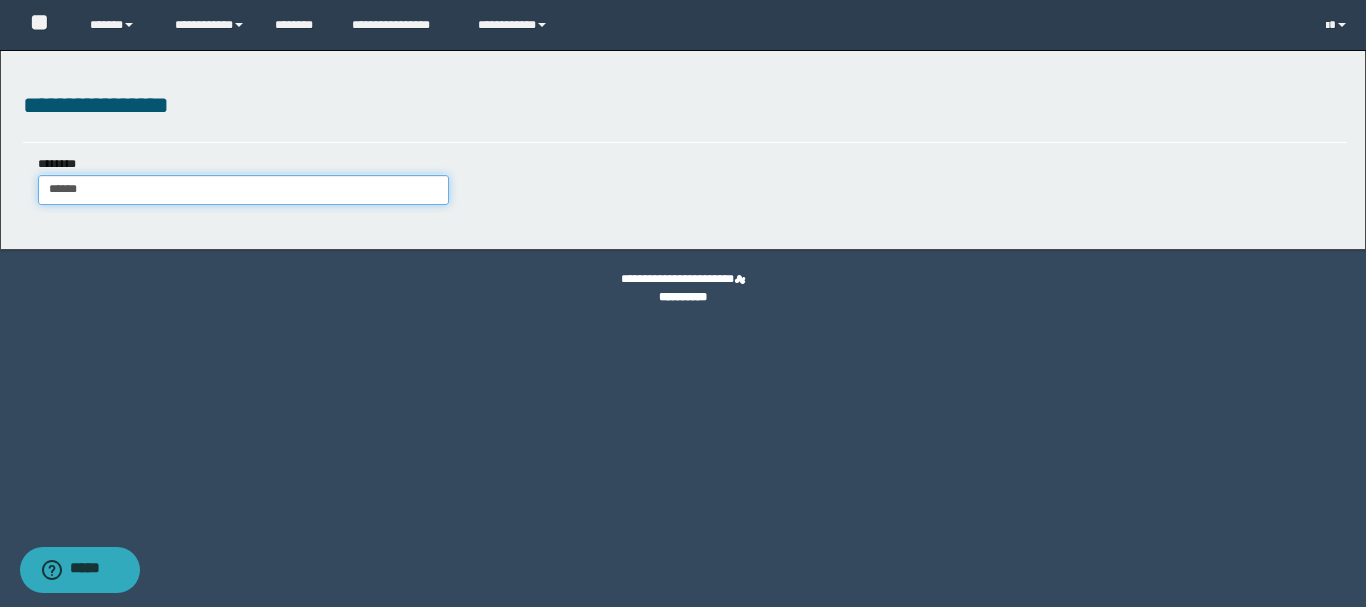 type on "******" 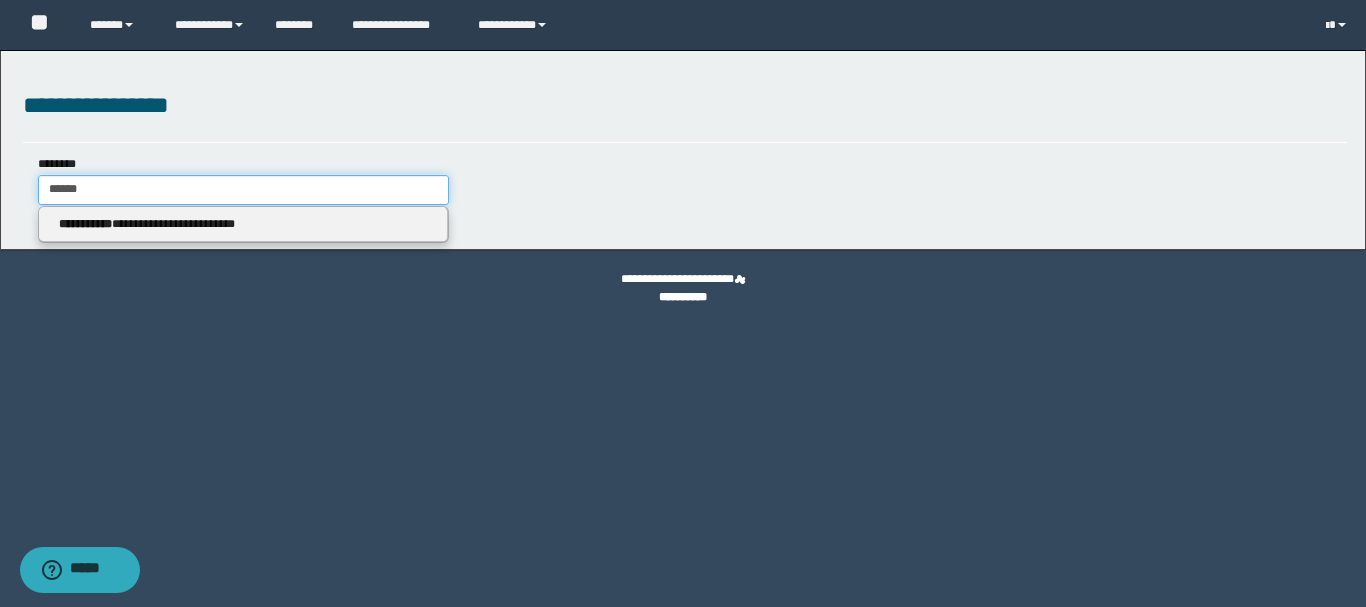 type 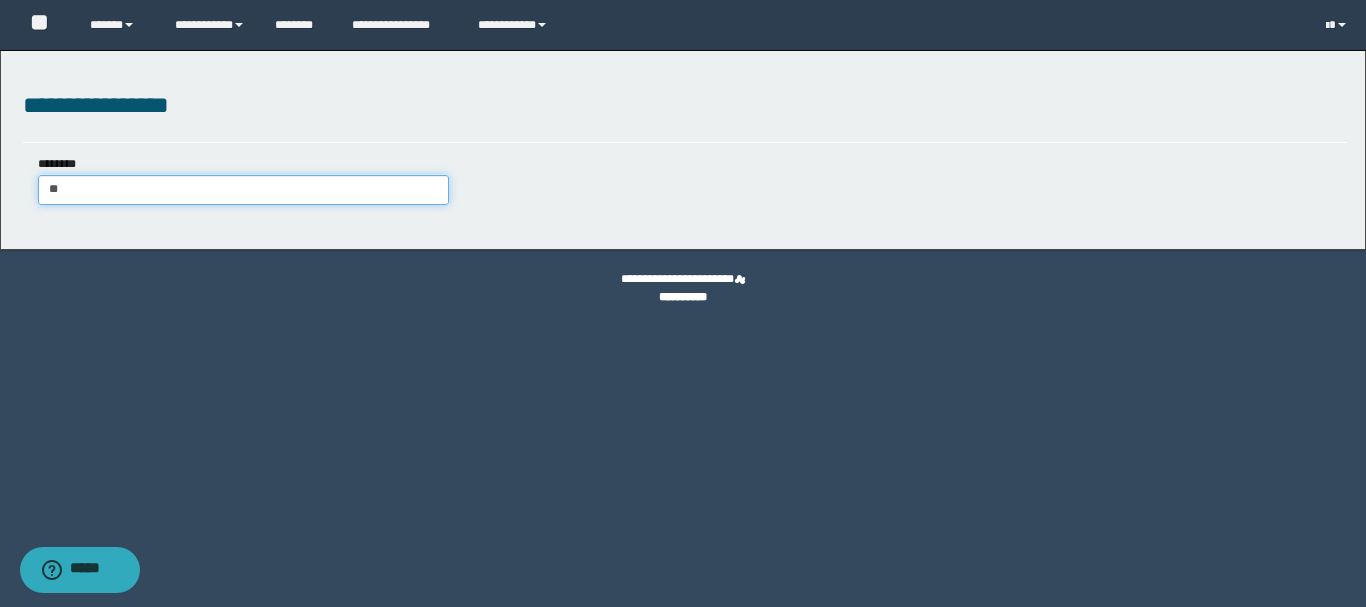 type on "*" 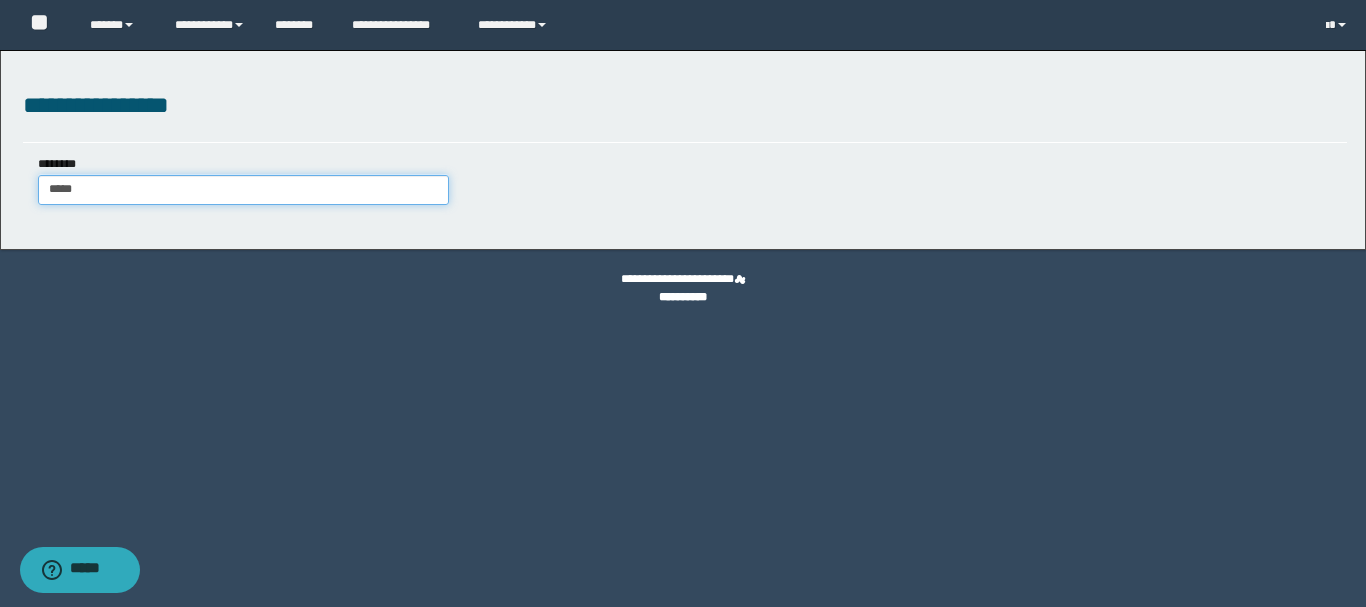 type on "******" 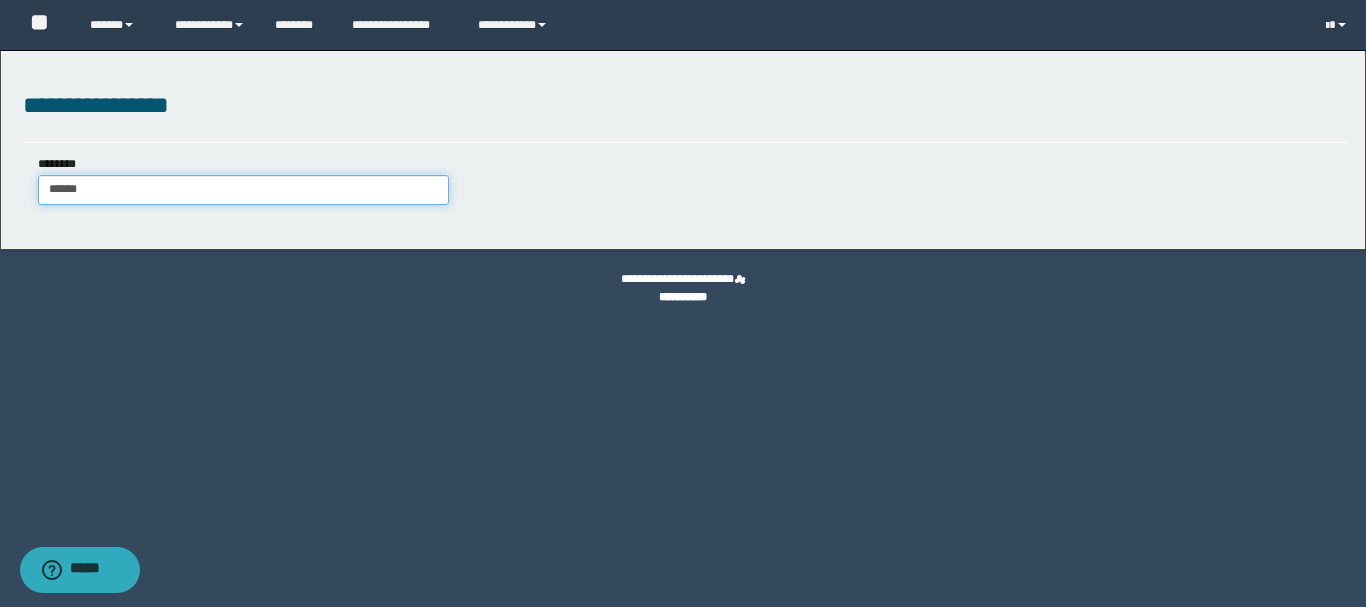 type on "******" 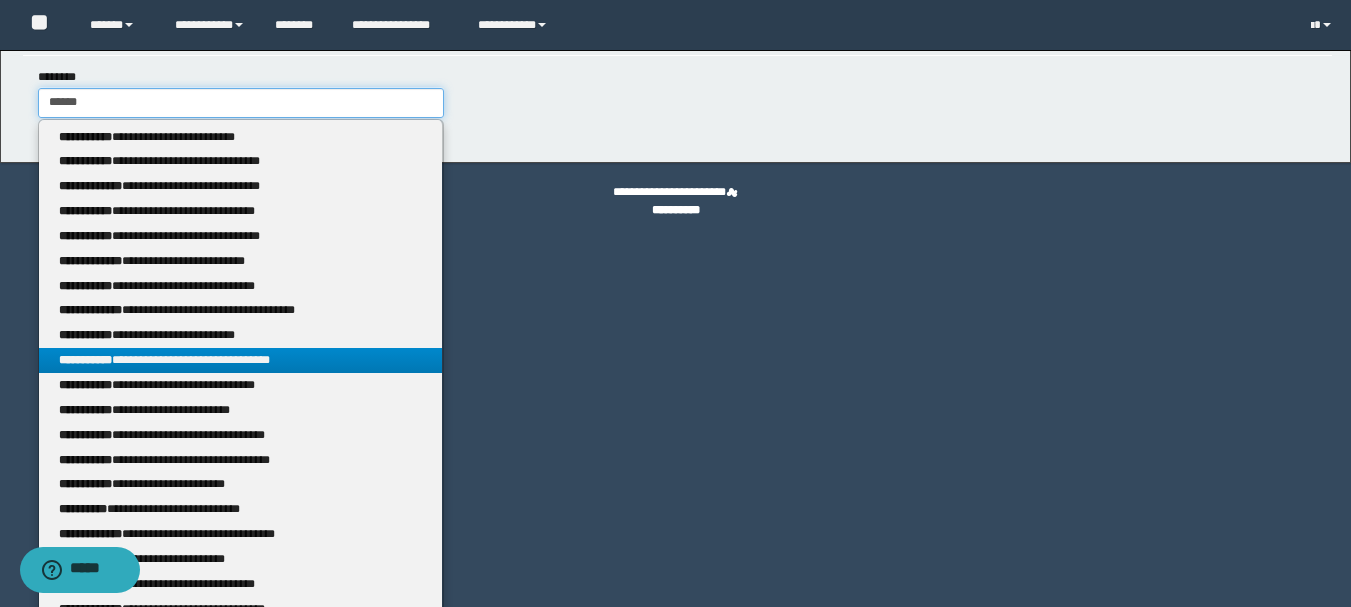 scroll, scrollTop: 108, scrollLeft: 0, axis: vertical 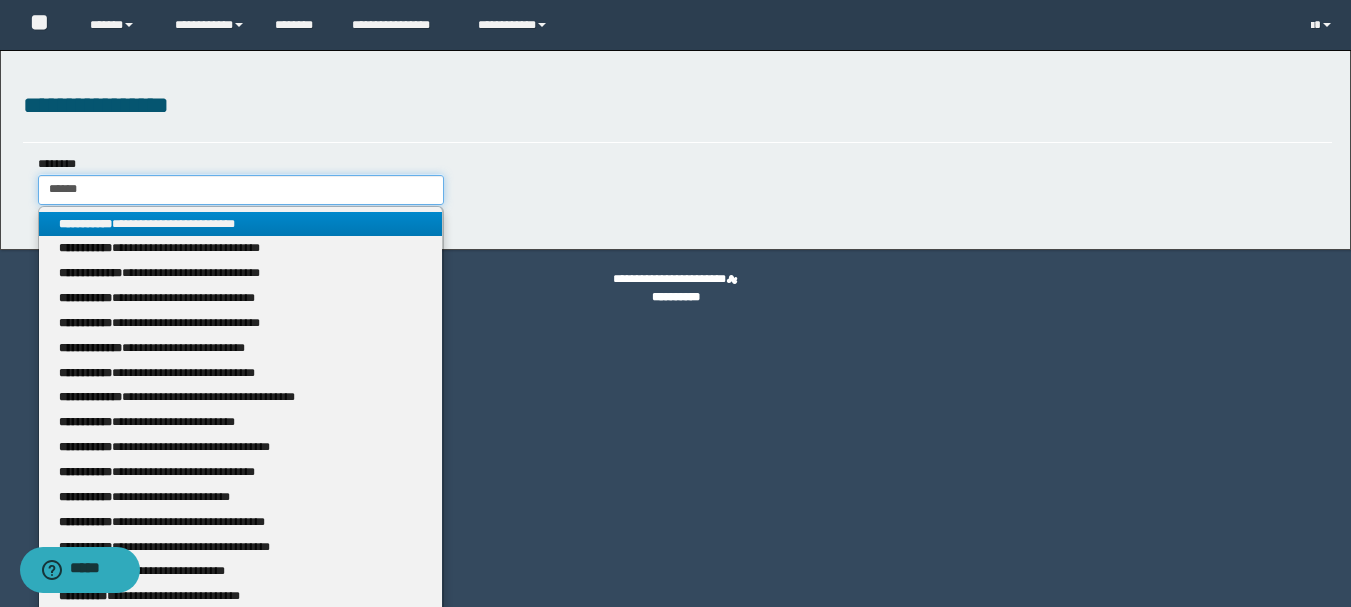 click on "******" at bounding box center (241, 190) 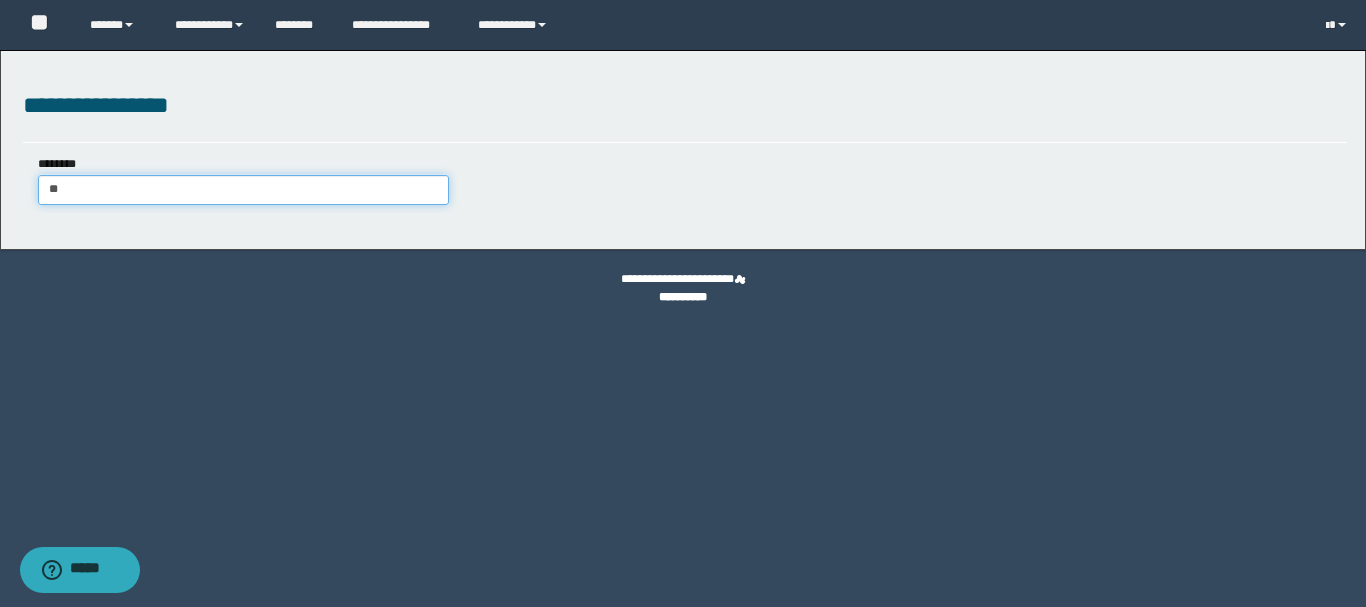 type on "*" 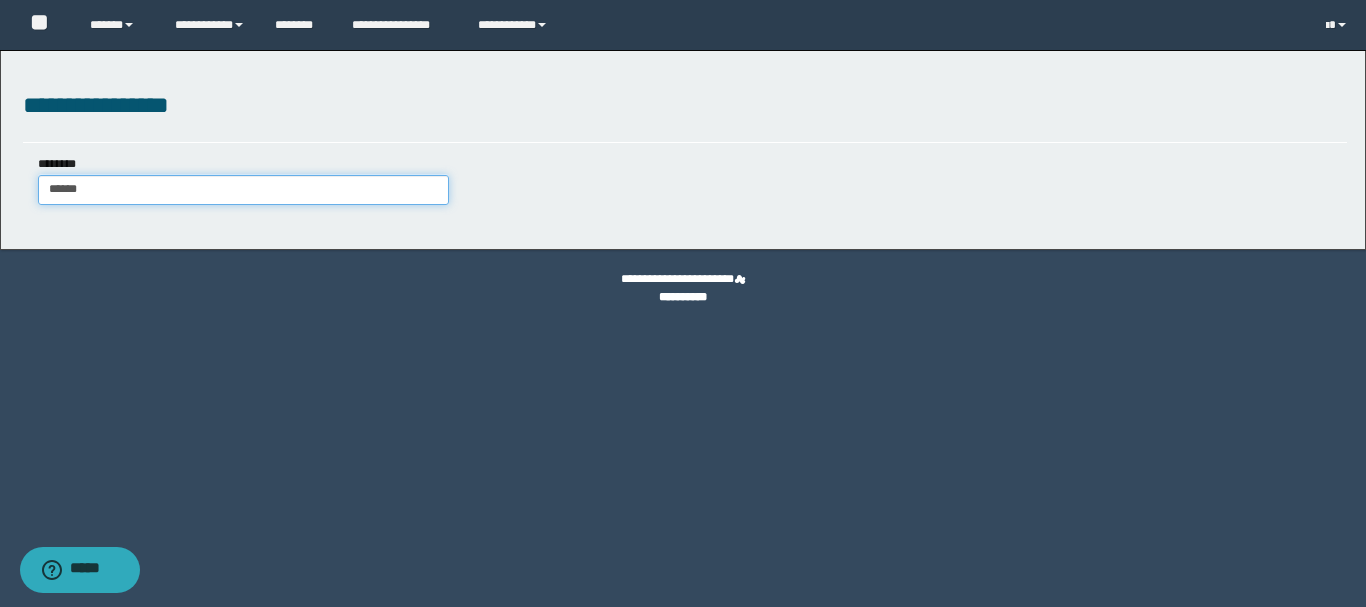 type on "*******" 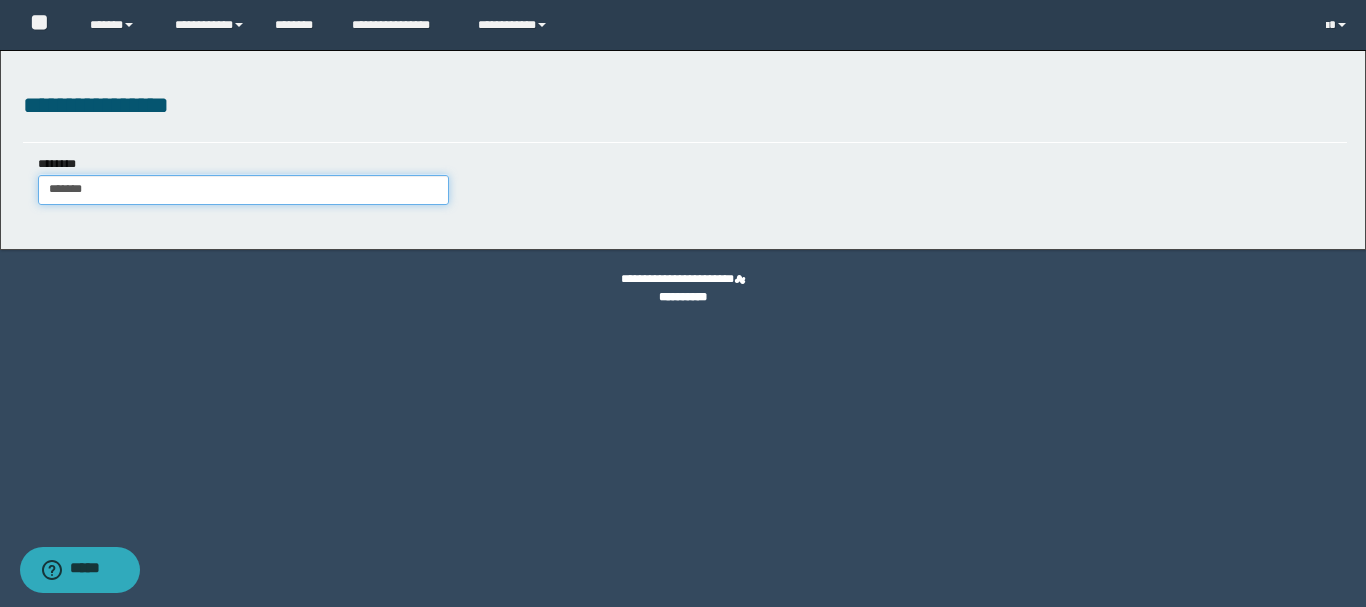 type on "*******" 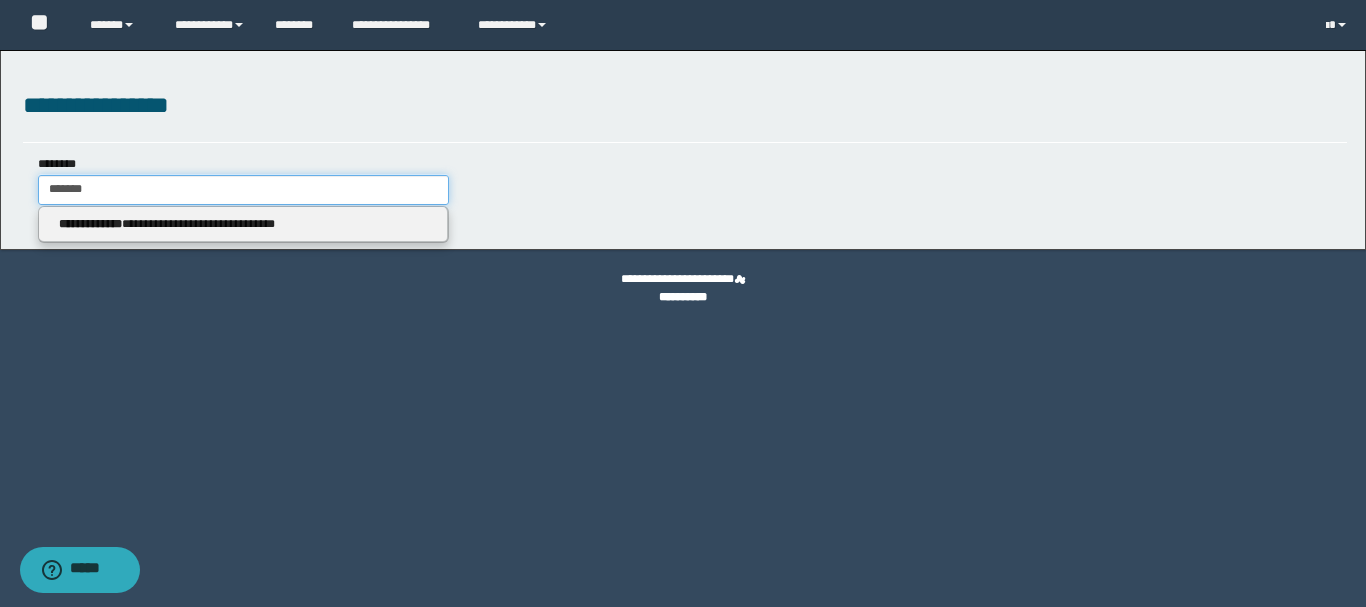 drag, startPoint x: 116, startPoint y: 184, endPoint x: 0, endPoint y: 194, distance: 116.43024 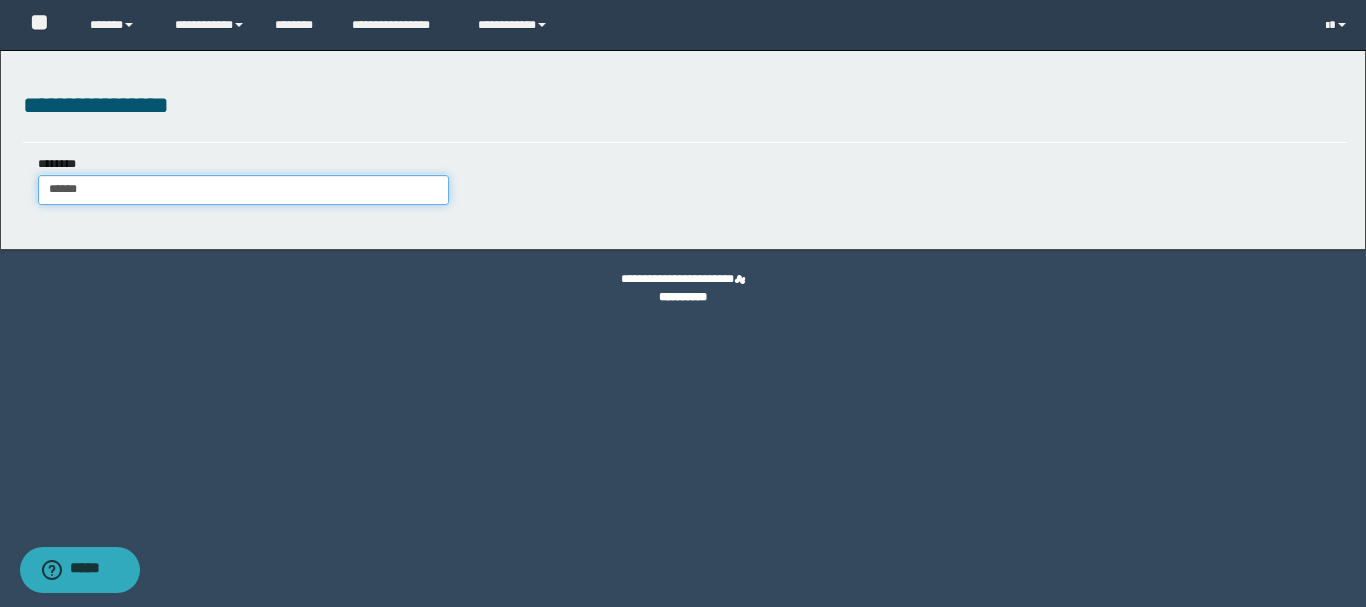 type on "*******" 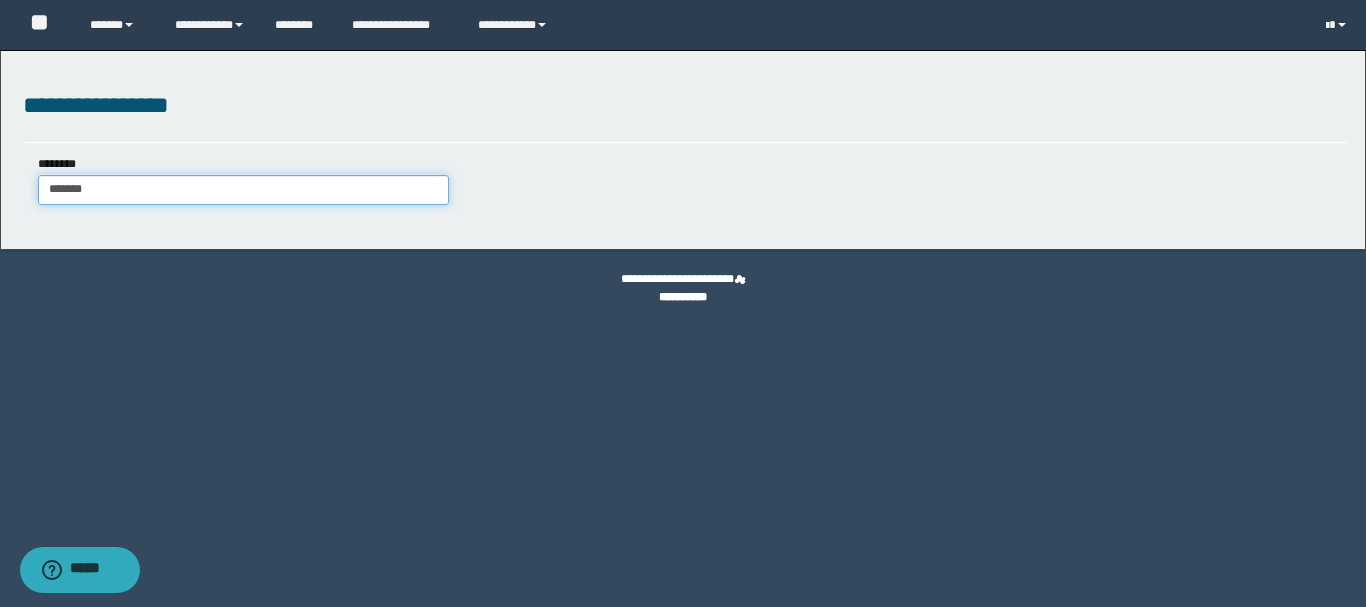 type on "*******" 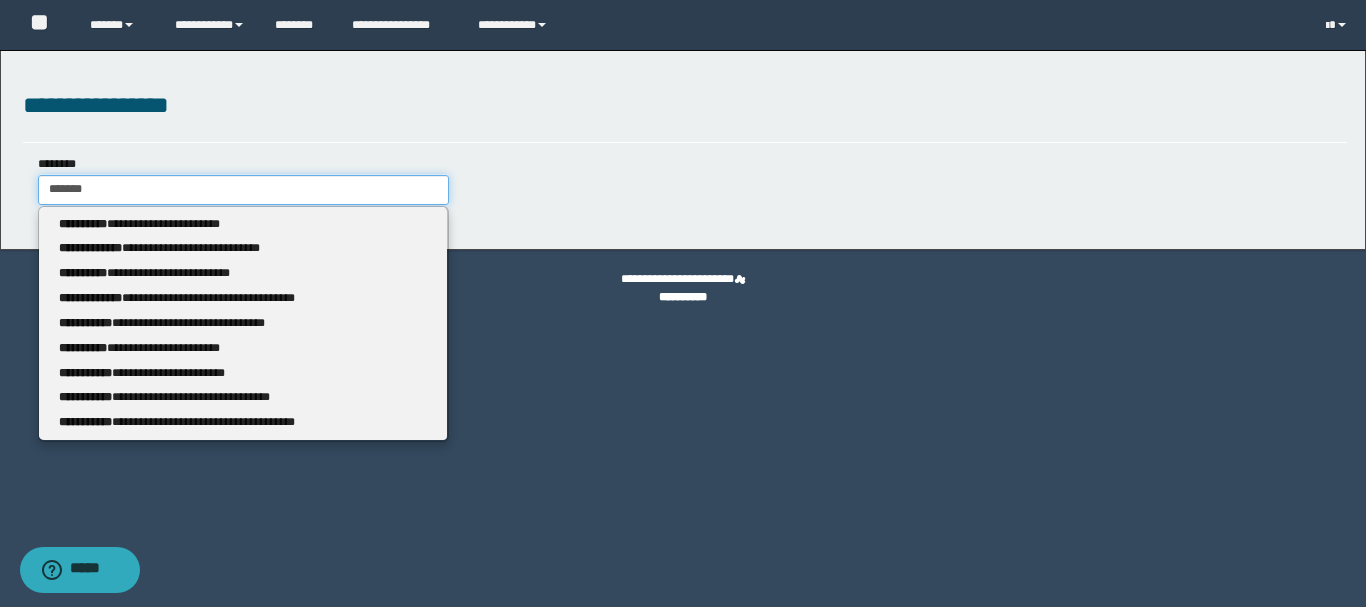 type 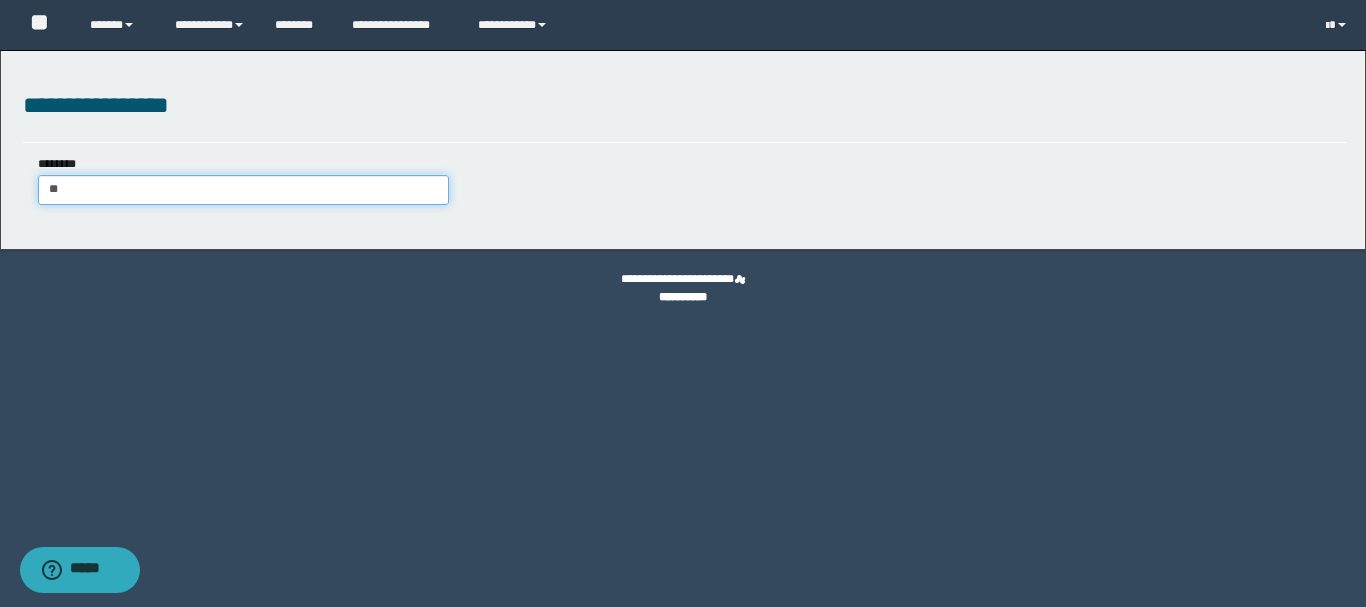 type on "*" 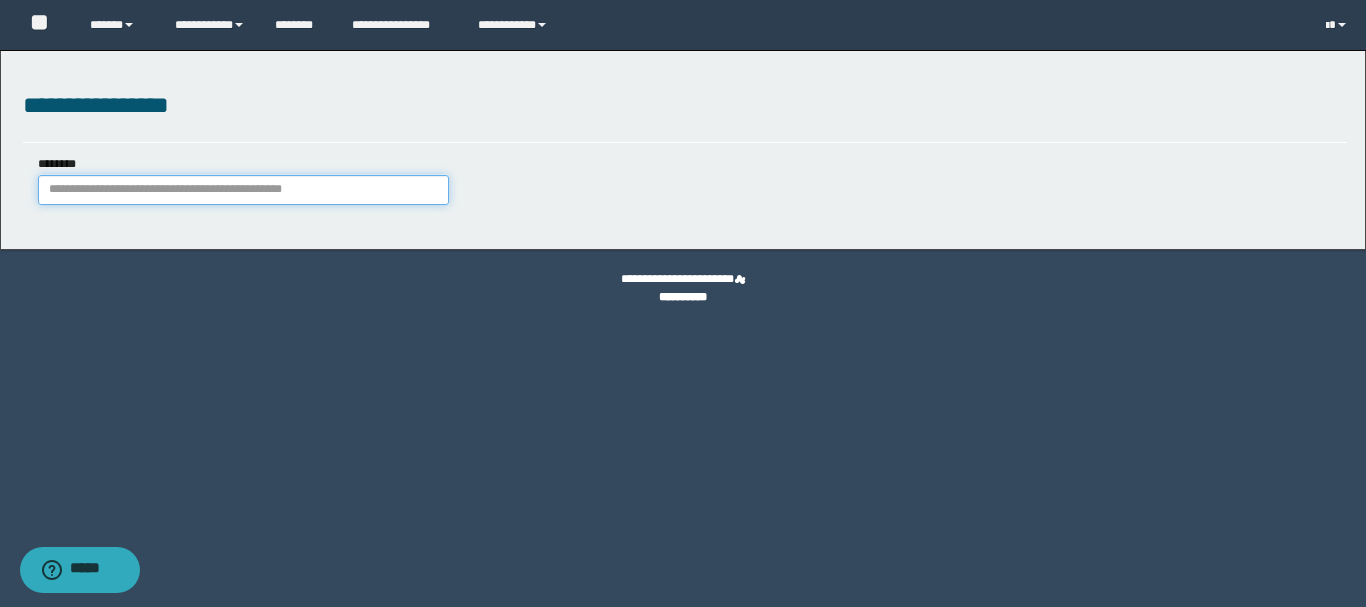 click on "********" at bounding box center [243, 190] 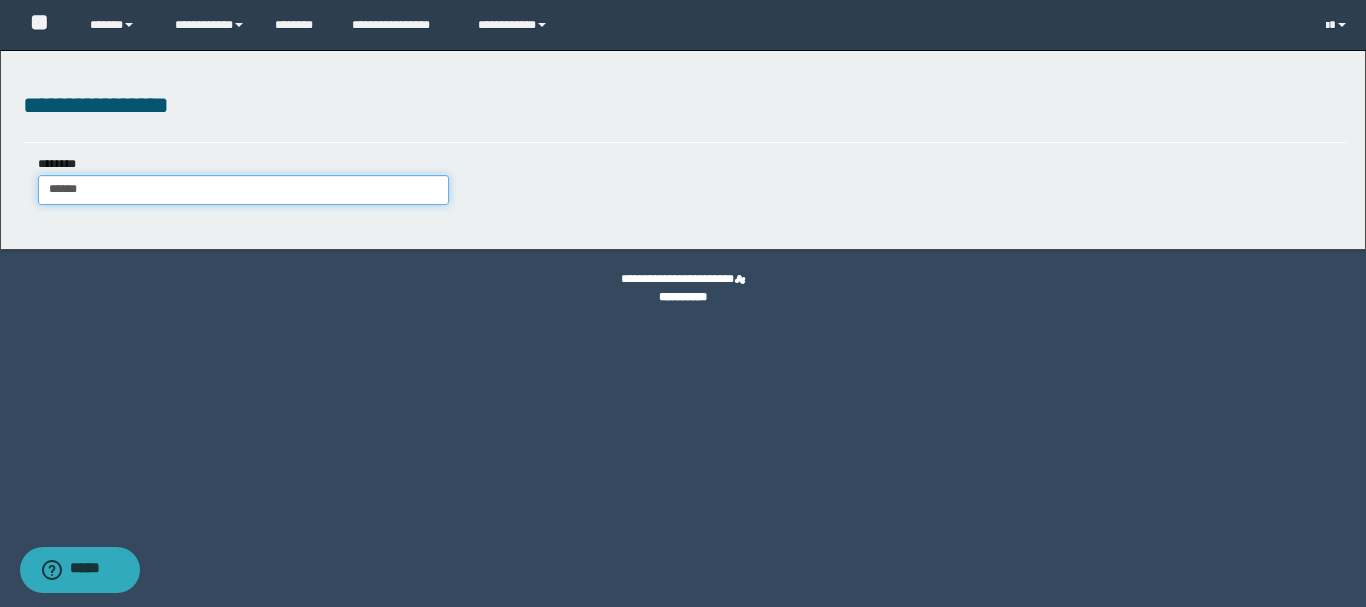 type on "*******" 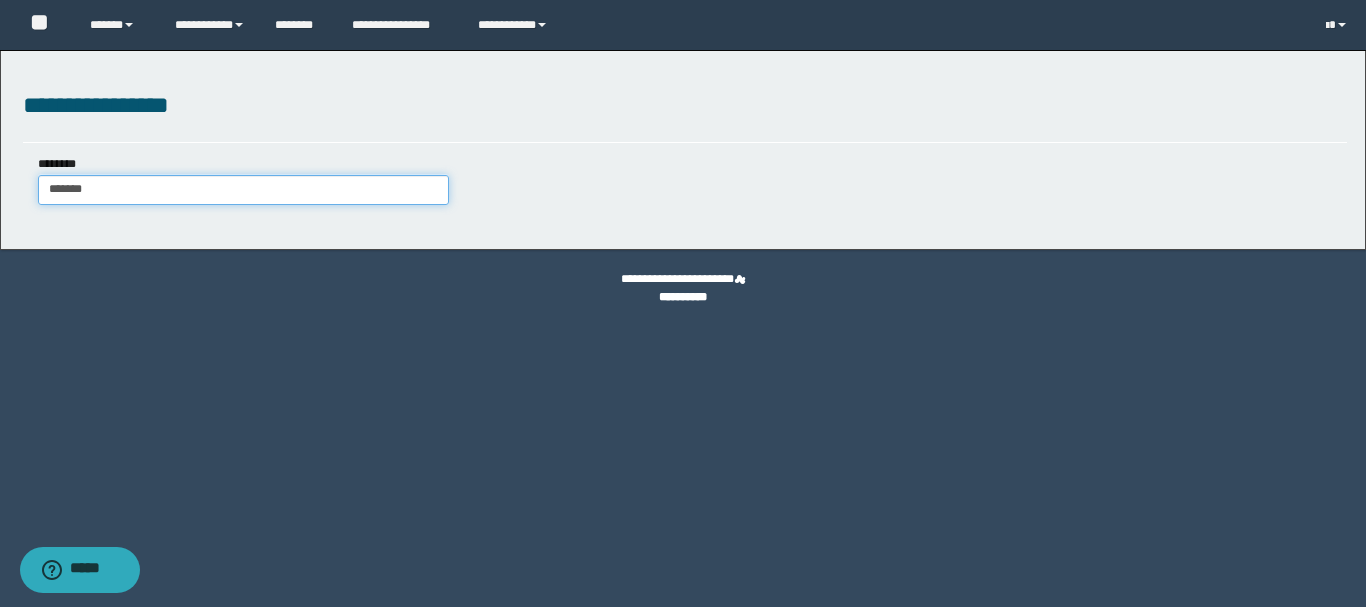 type on "*******" 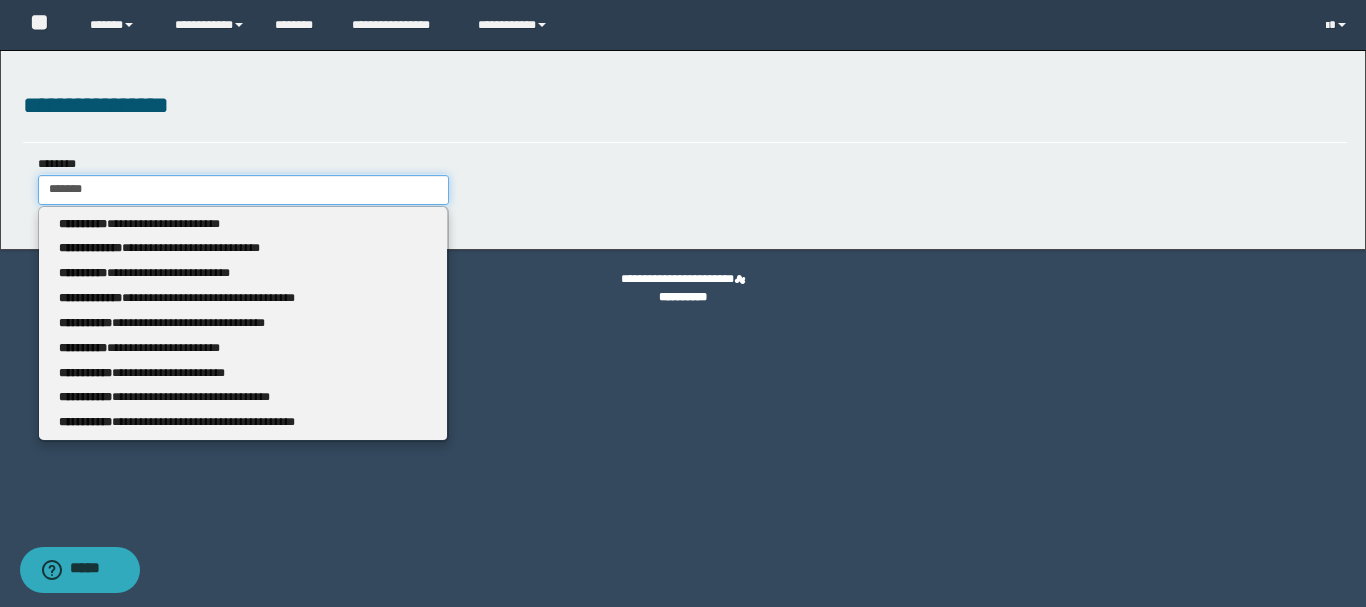 type on "*******" 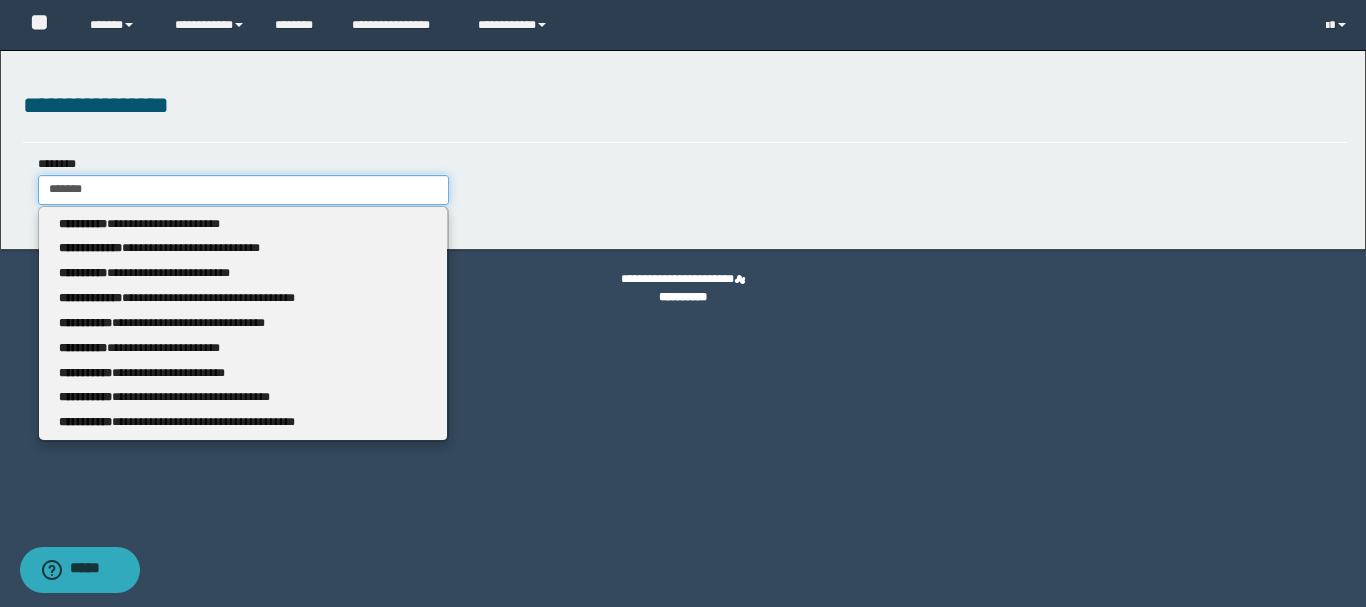 type on "*******" 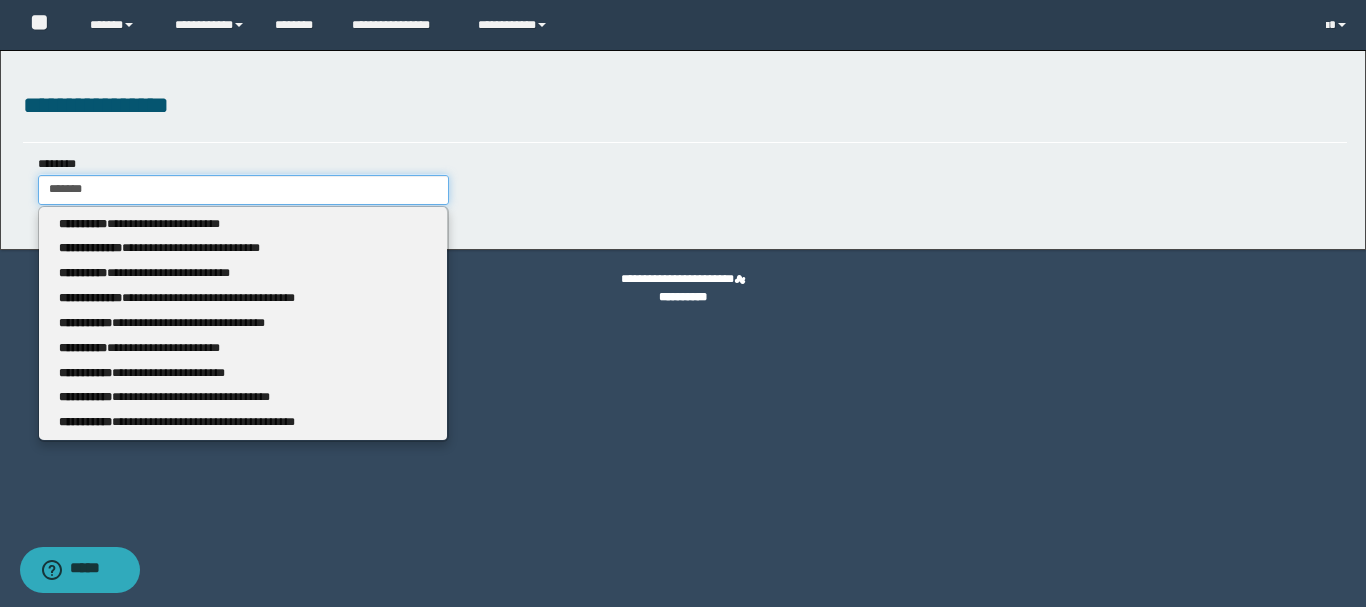type 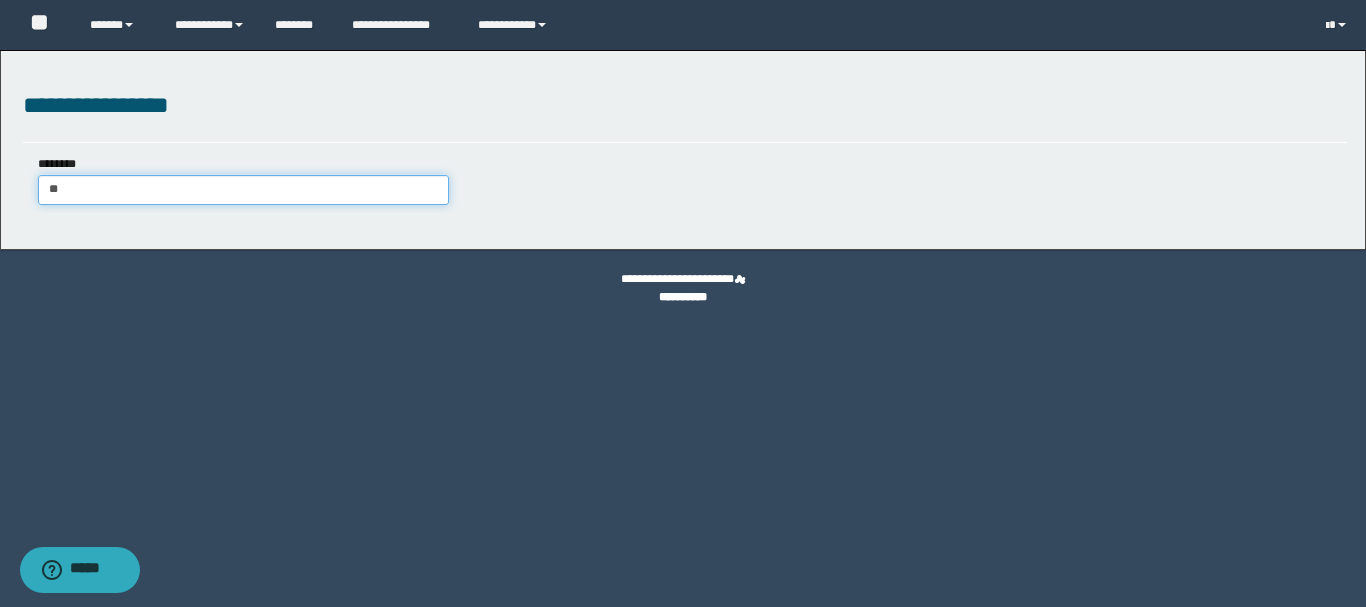 type on "*" 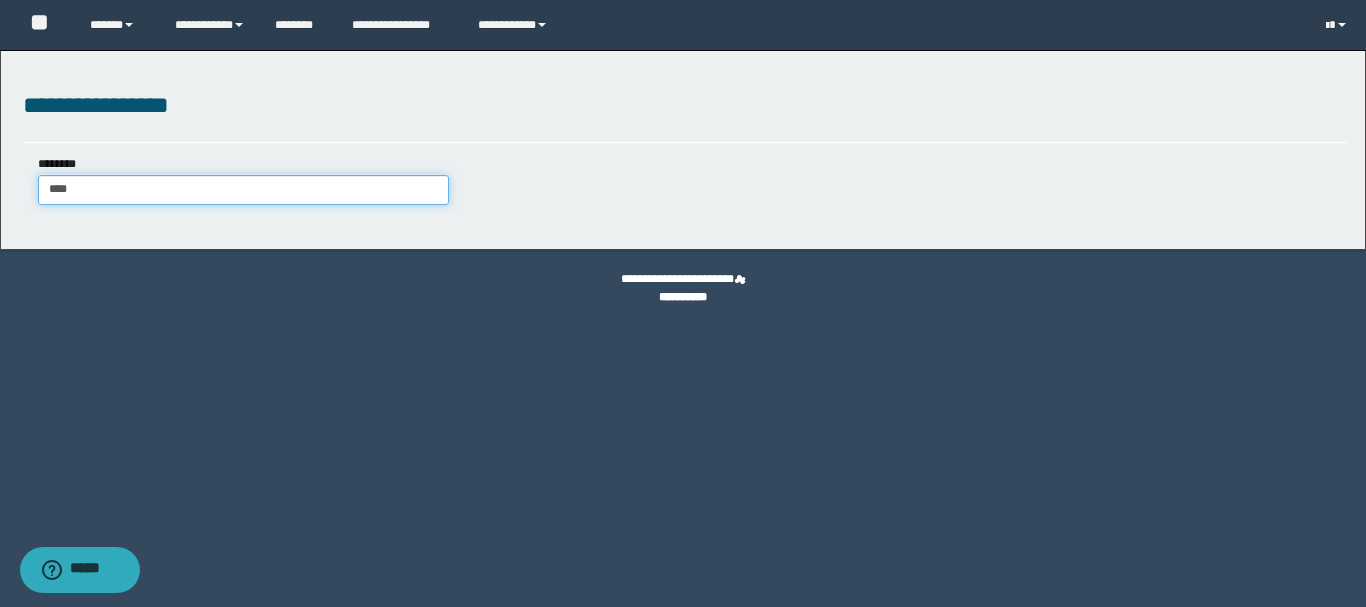 type on "*****" 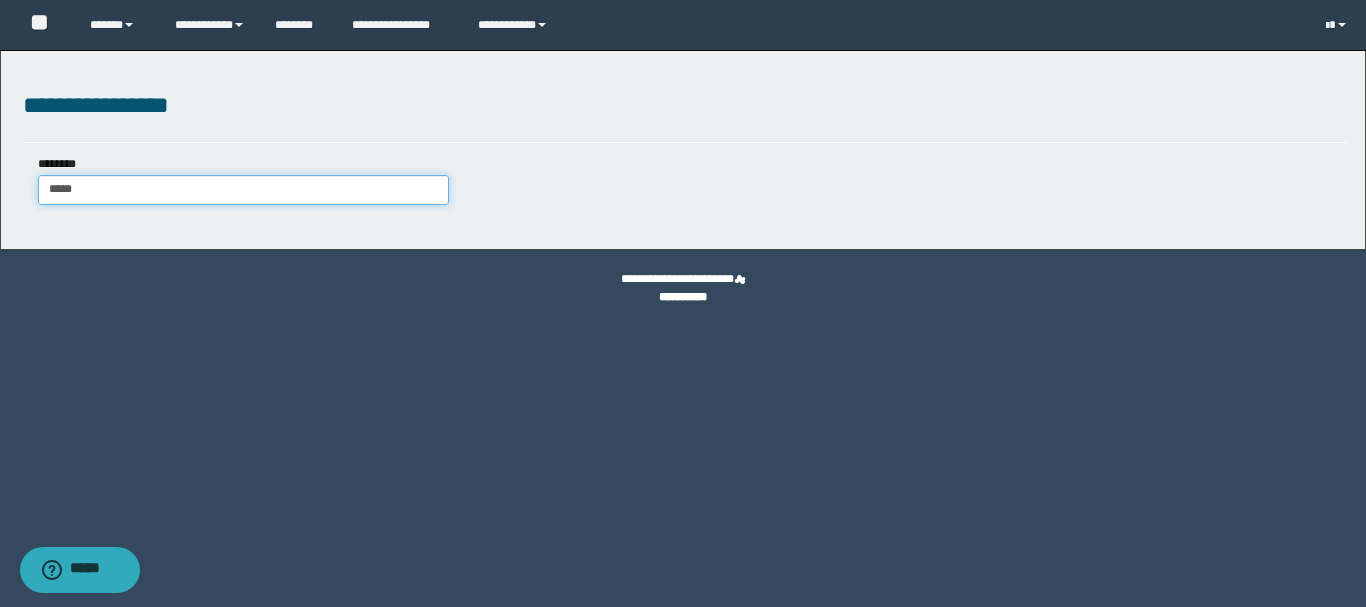 type on "*****" 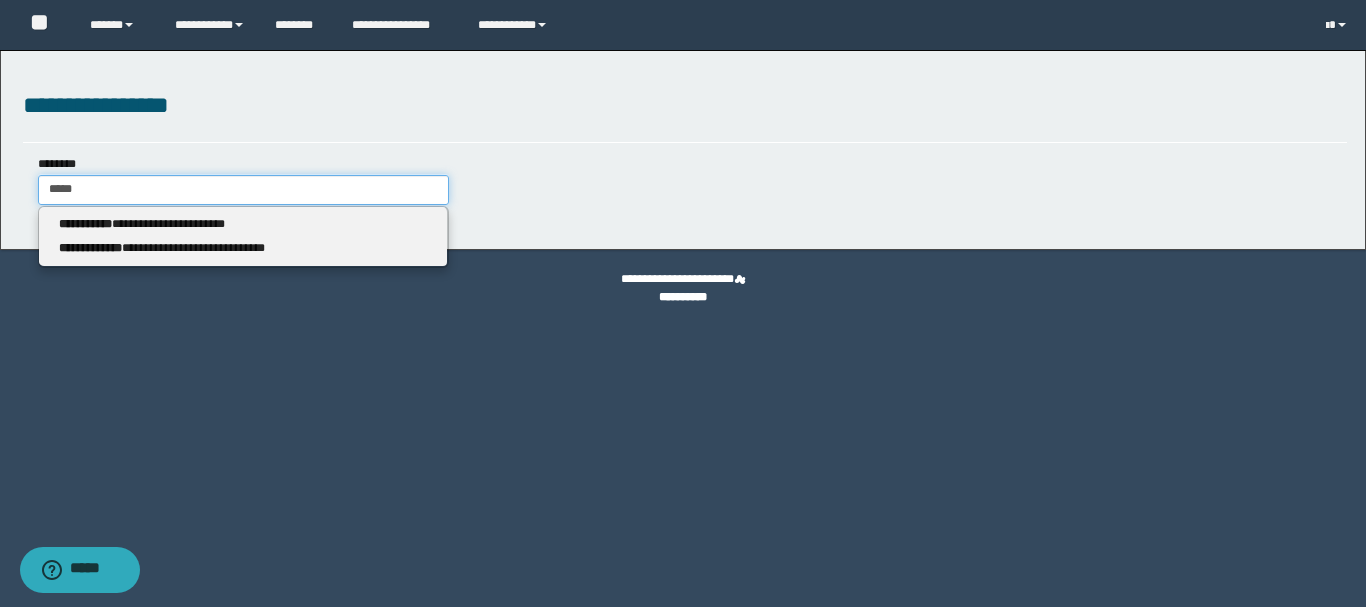 type 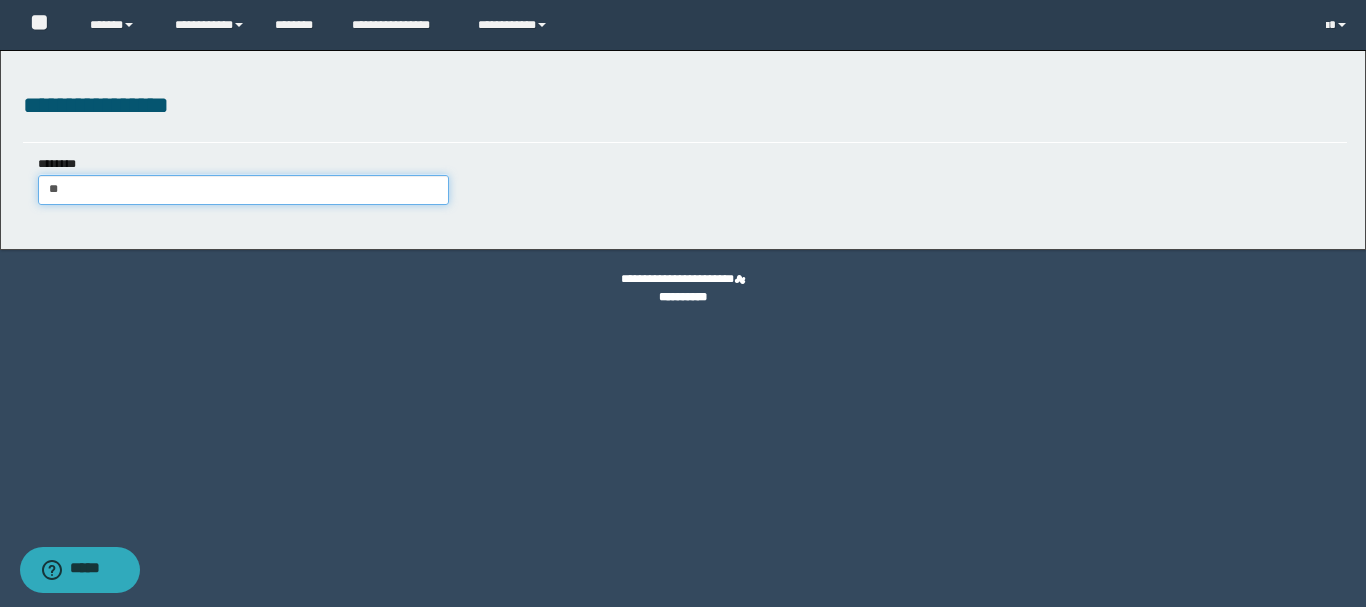 type on "*" 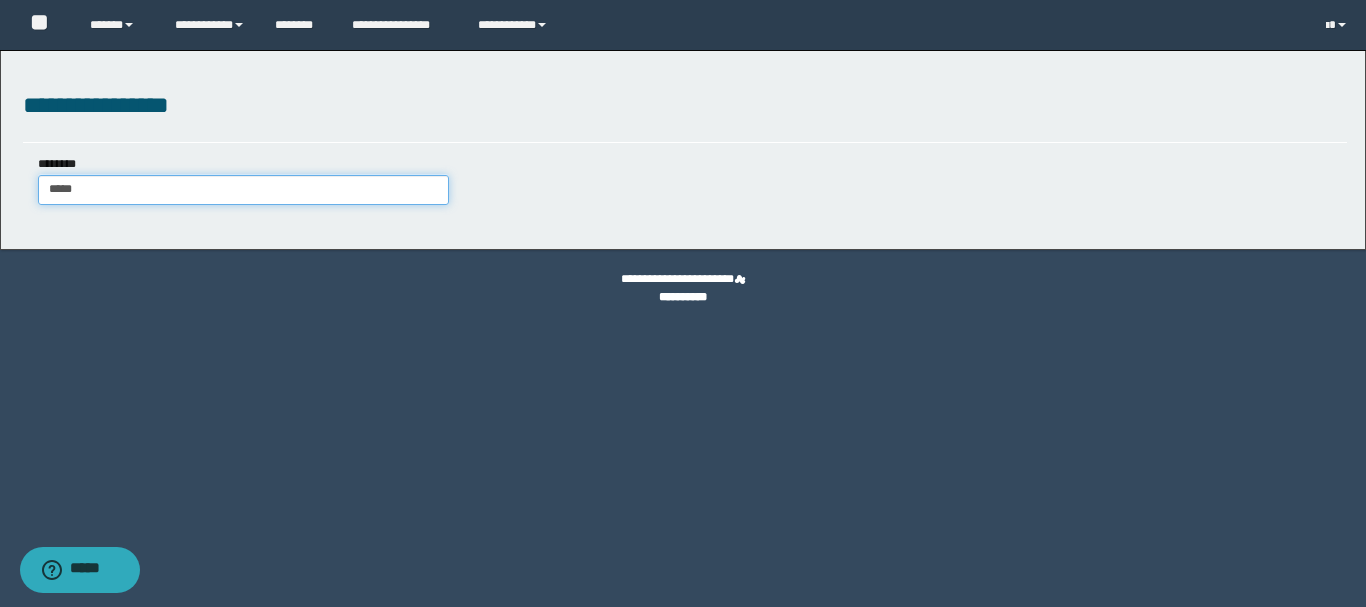 type on "******" 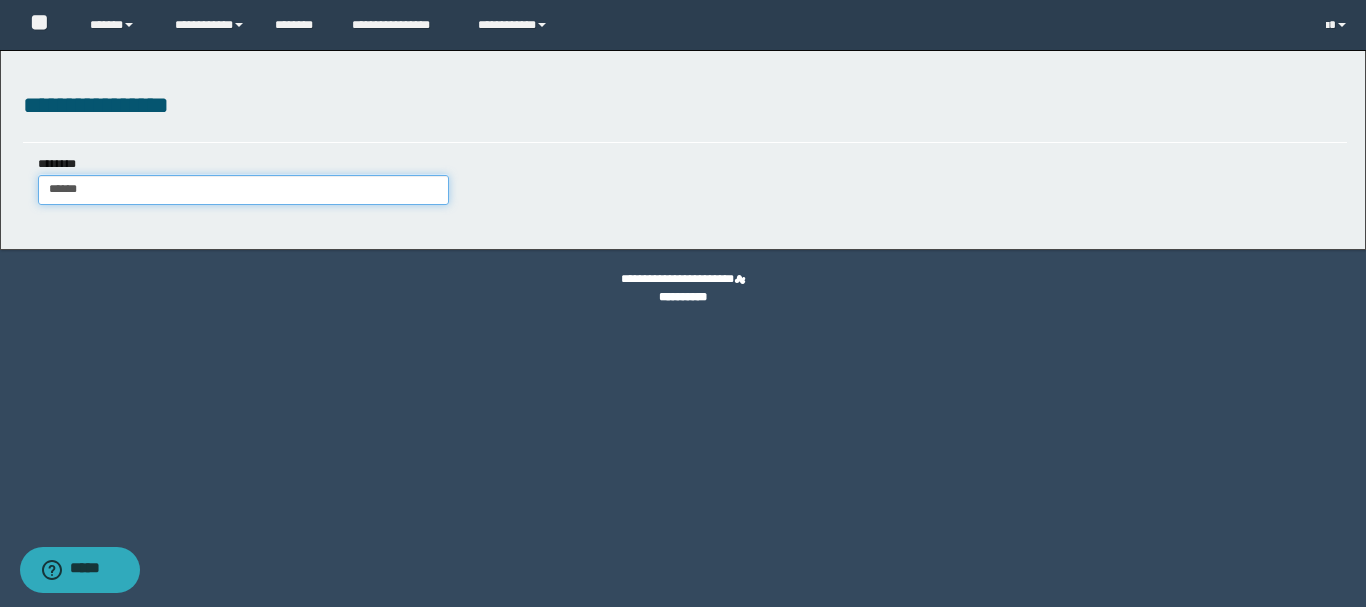 type on "******" 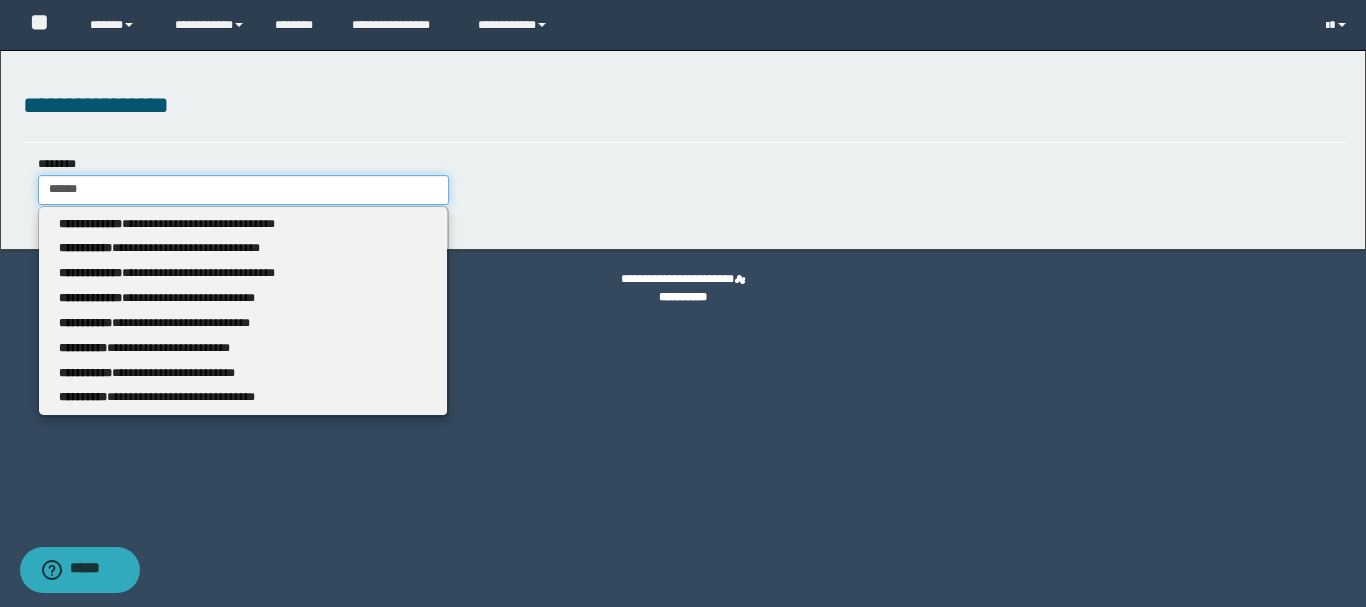 type 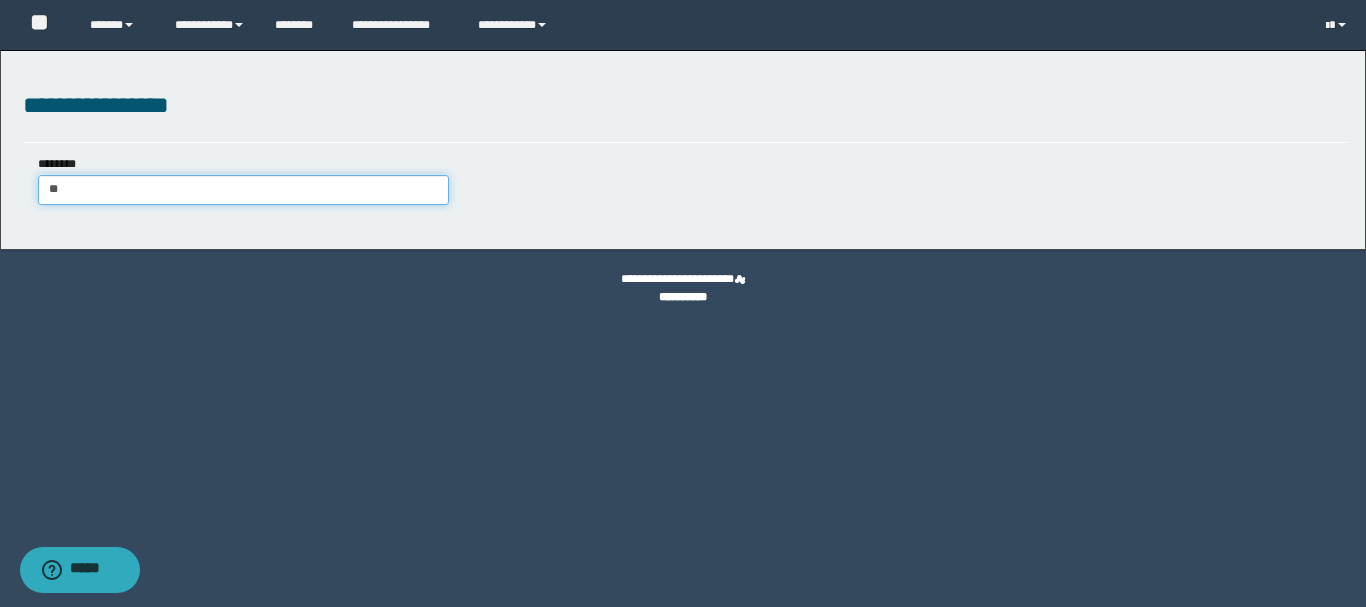 type on "*" 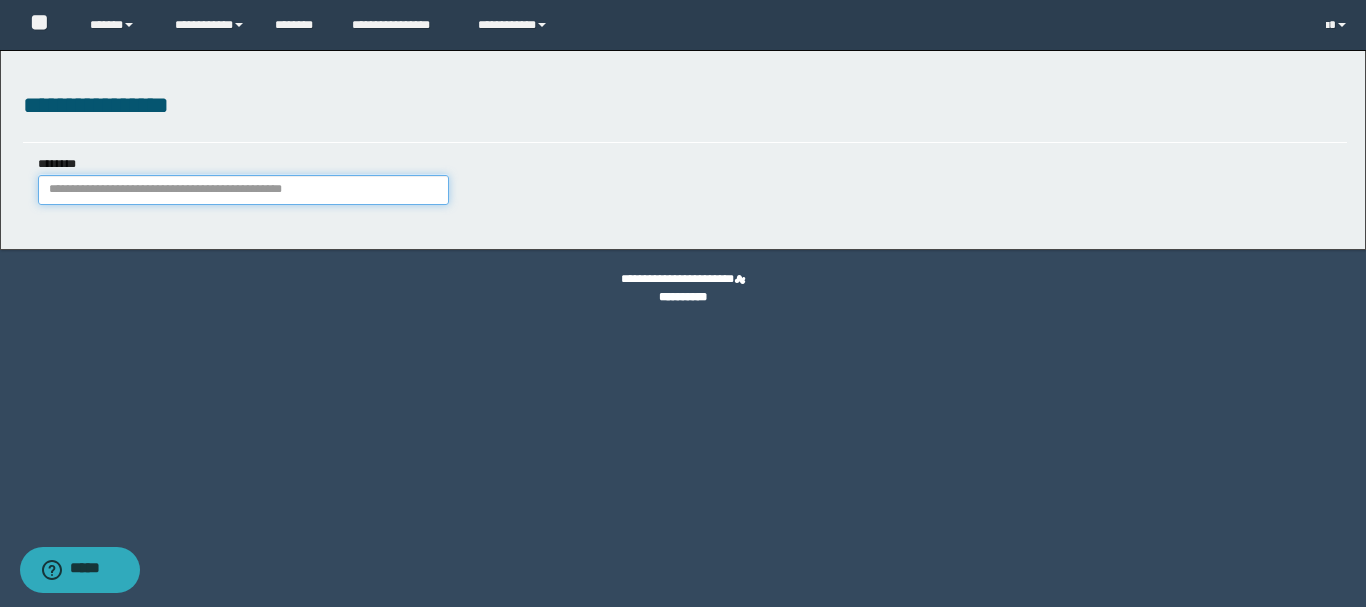 type 